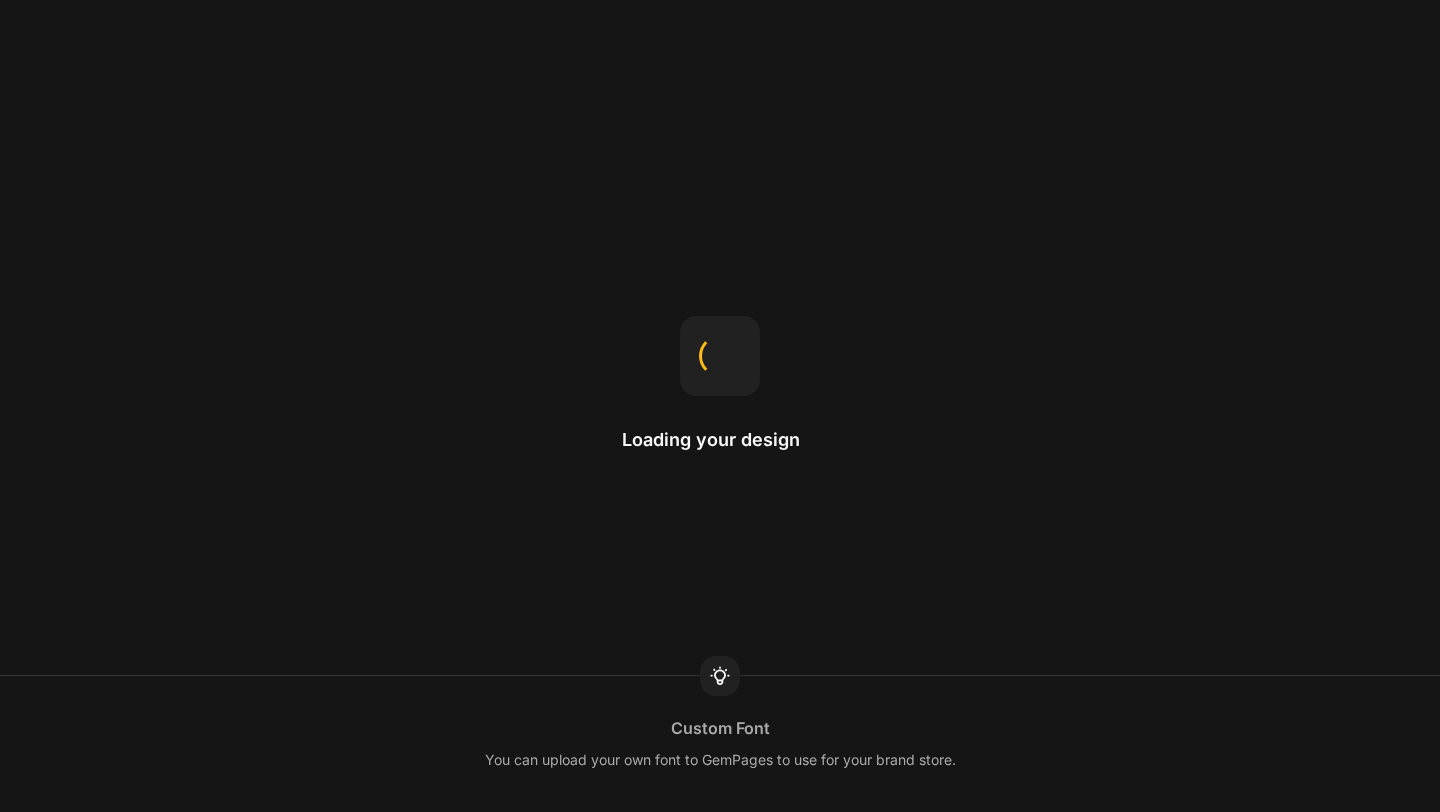 scroll, scrollTop: 0, scrollLeft: 0, axis: both 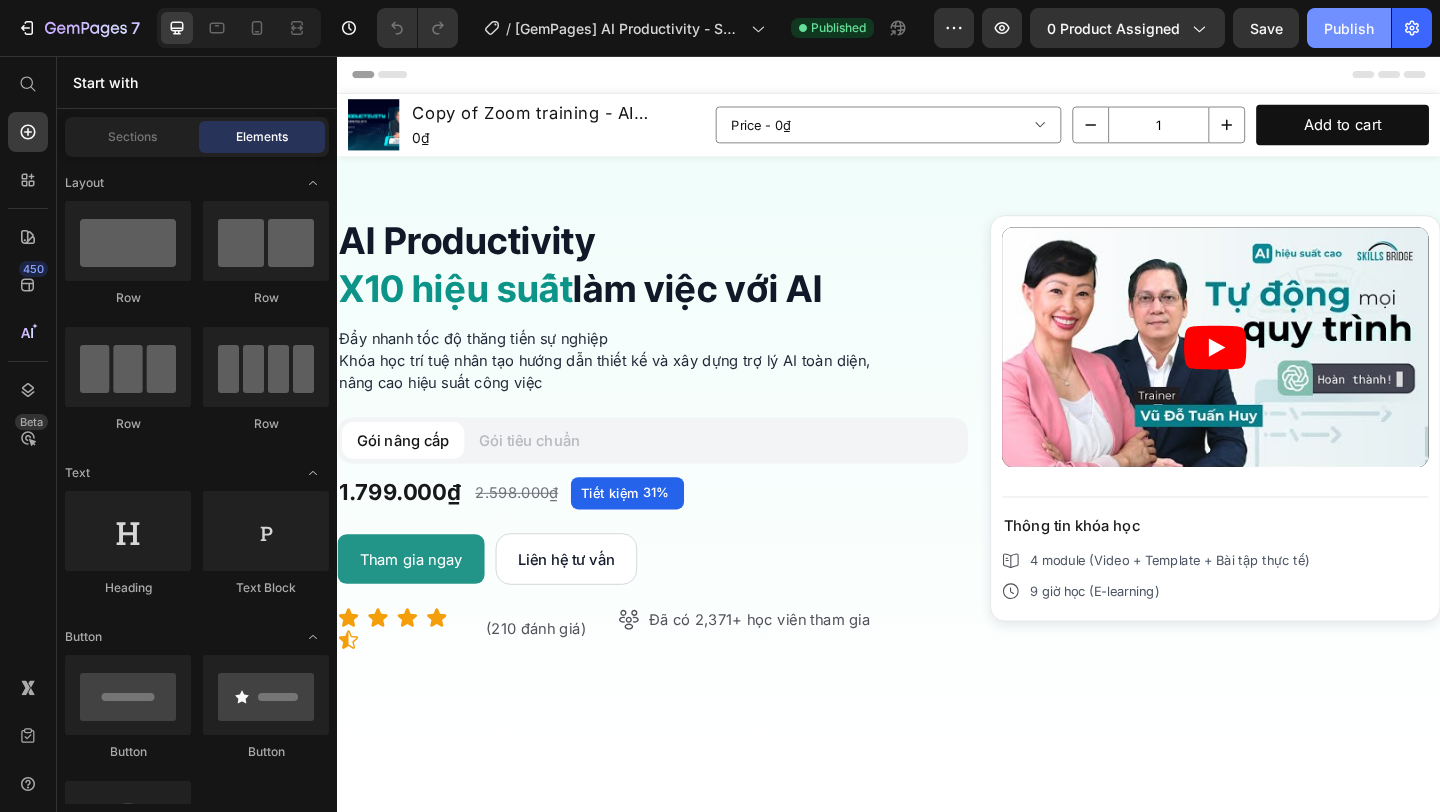 click on "Publish" at bounding box center (1349, 28) 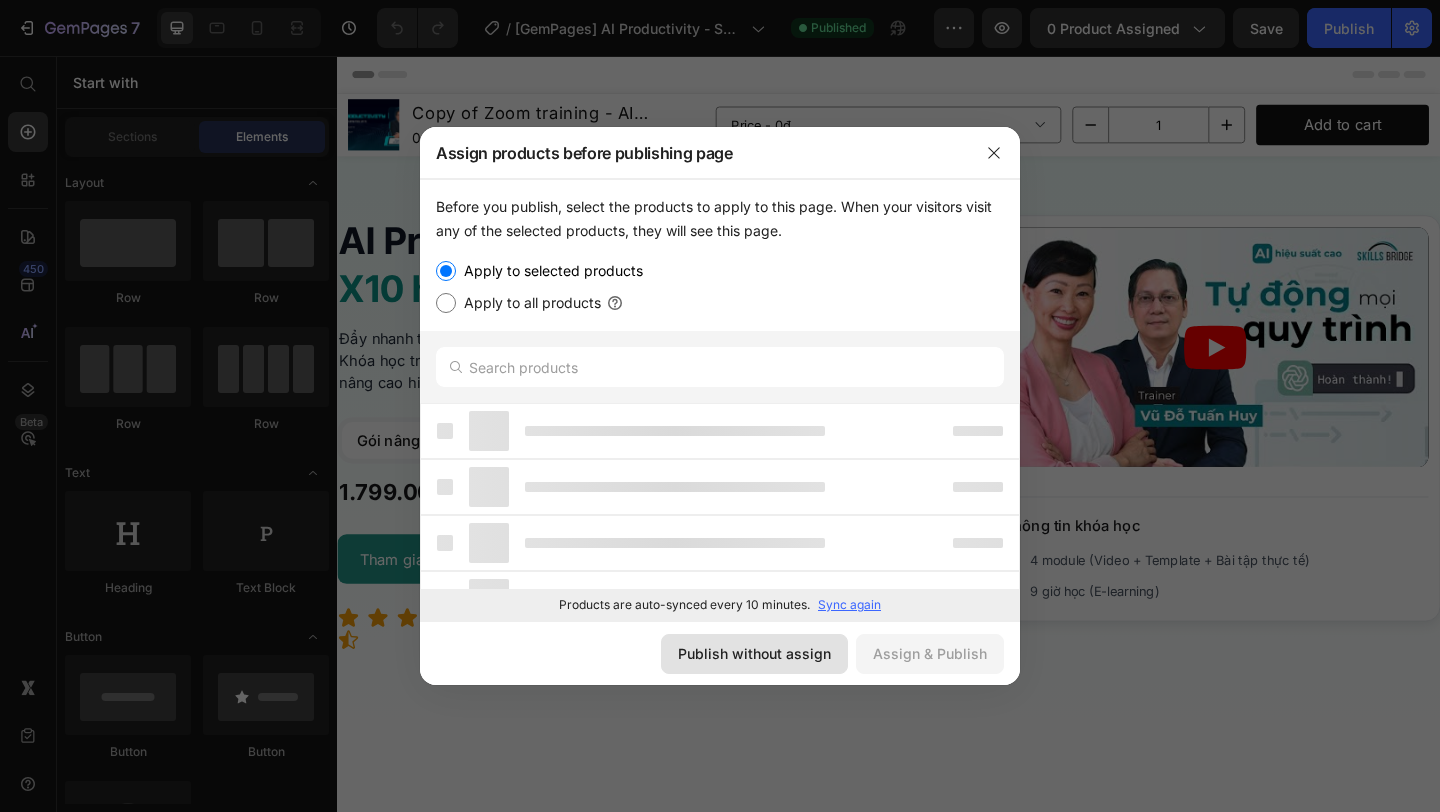 click on "Publish without assign" 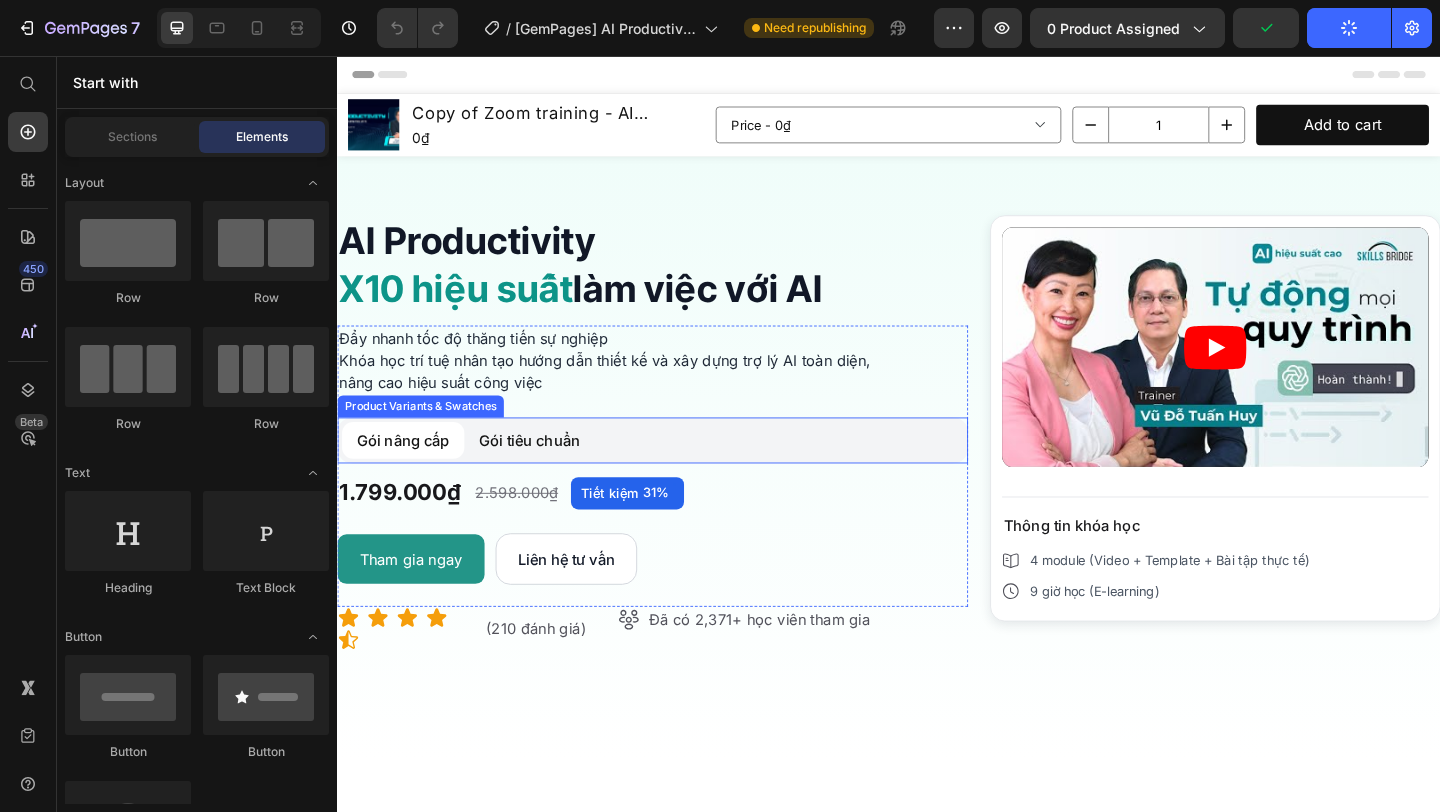 click on "Gói tiêu chuẩn" at bounding box center (546, 474) 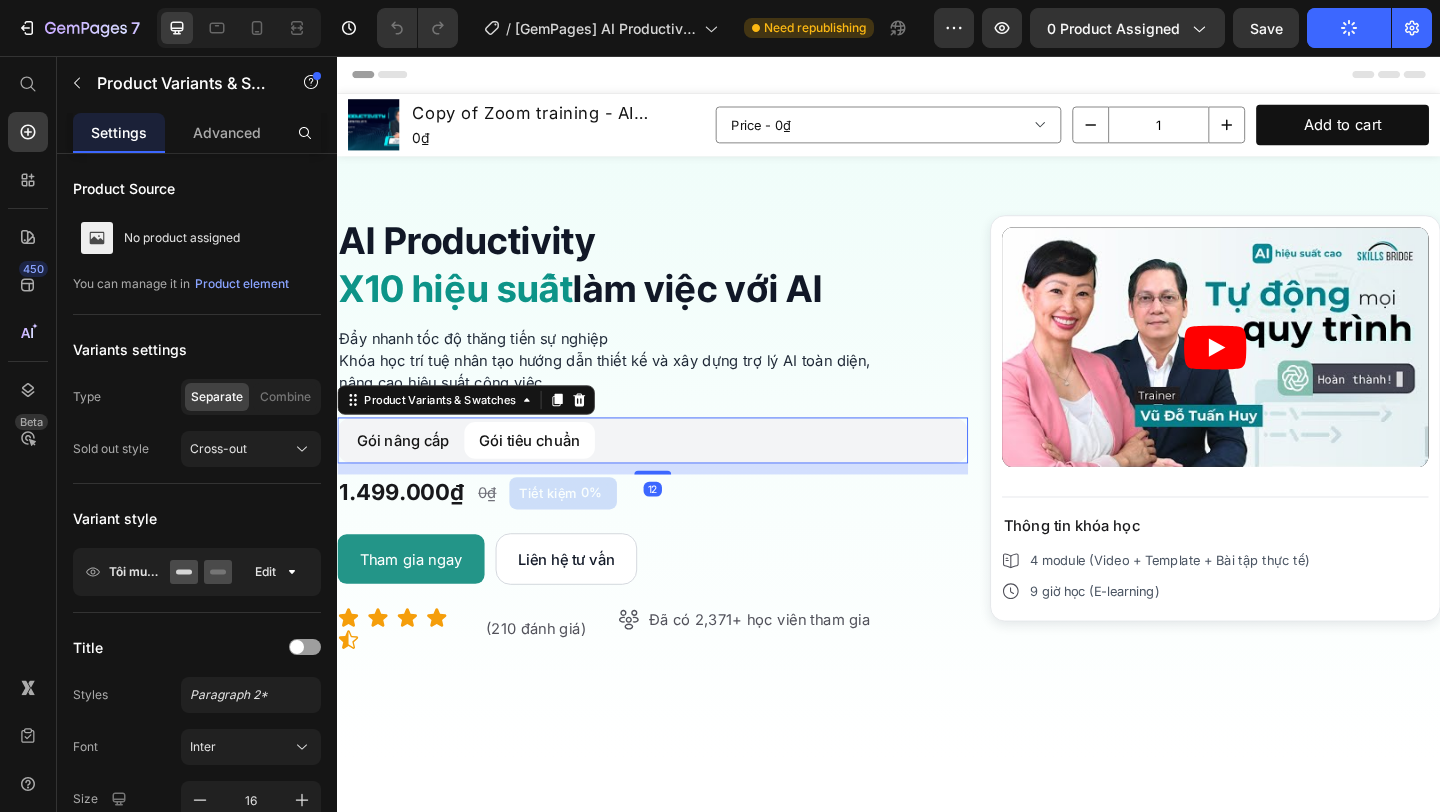click on "Gói nâng cấp" at bounding box center [408, 474] 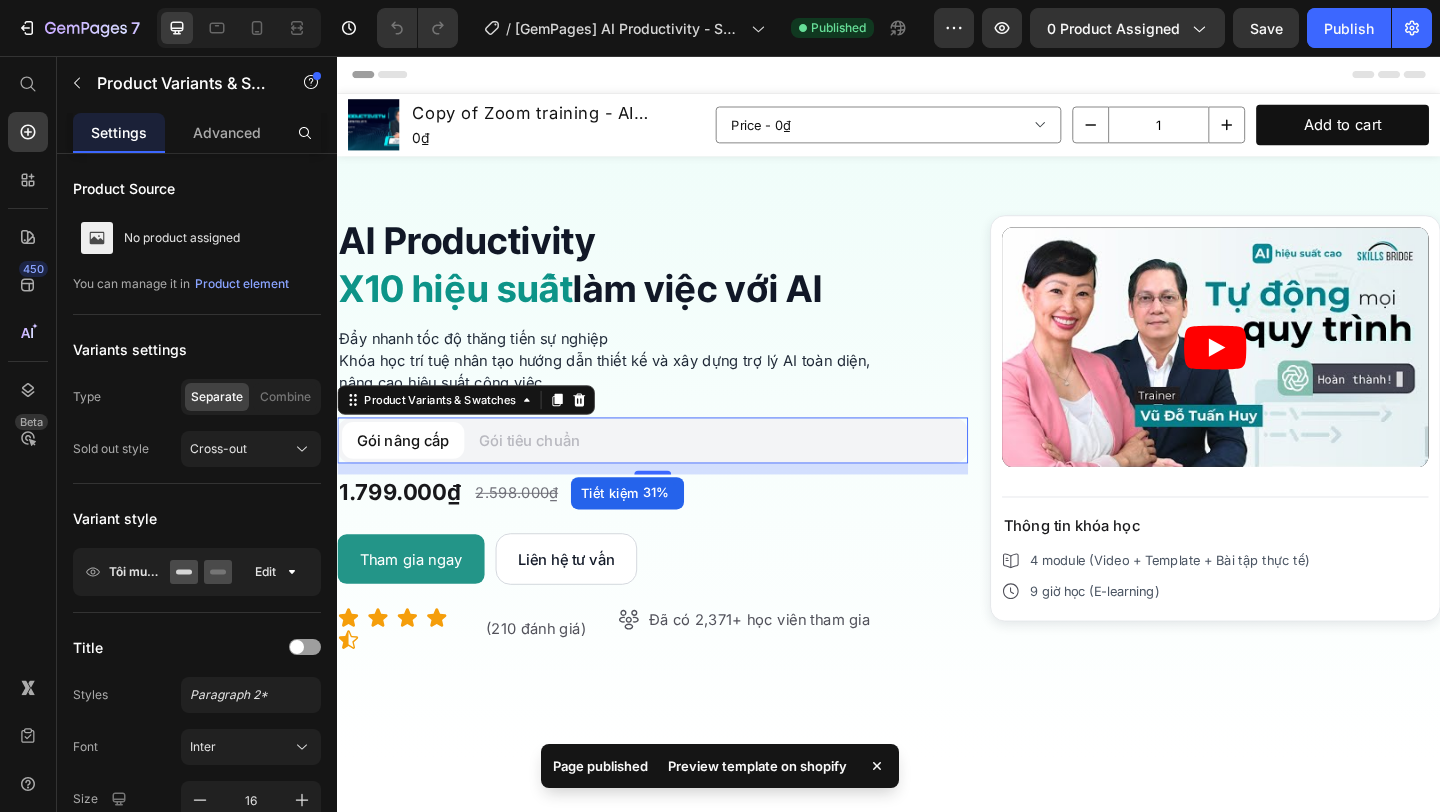 click on "Preview template on shopify" at bounding box center (757, 766) 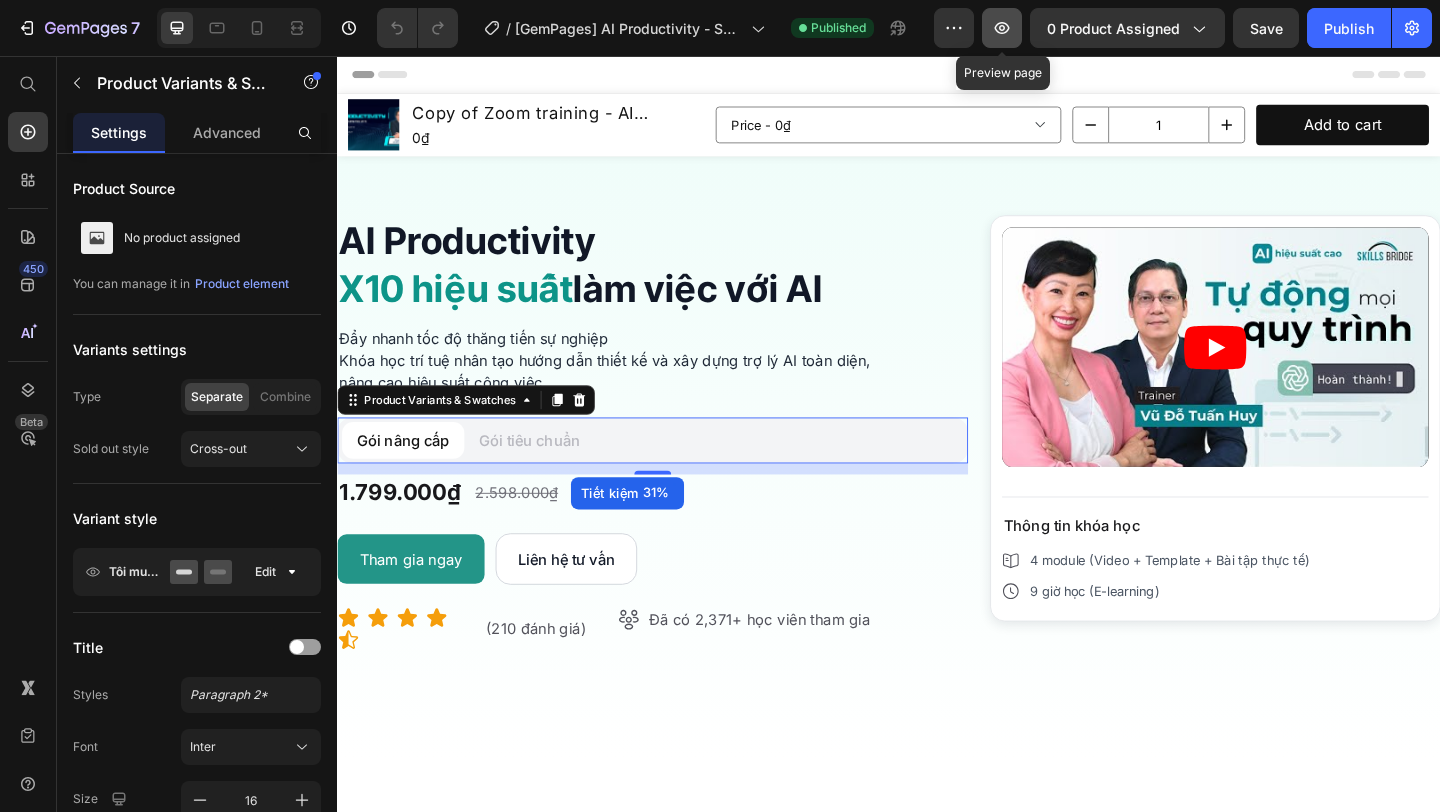 click 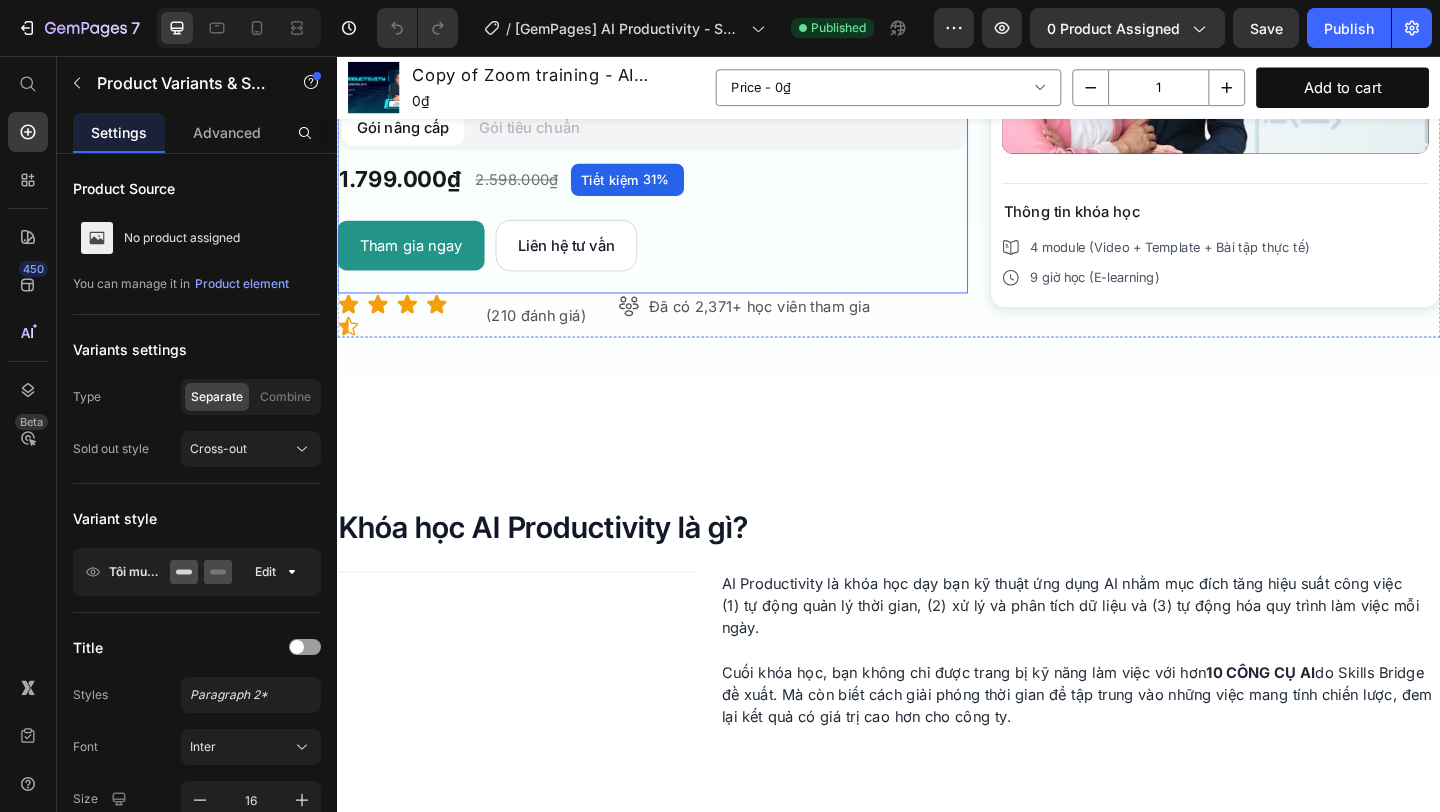 scroll, scrollTop: 0, scrollLeft: 0, axis: both 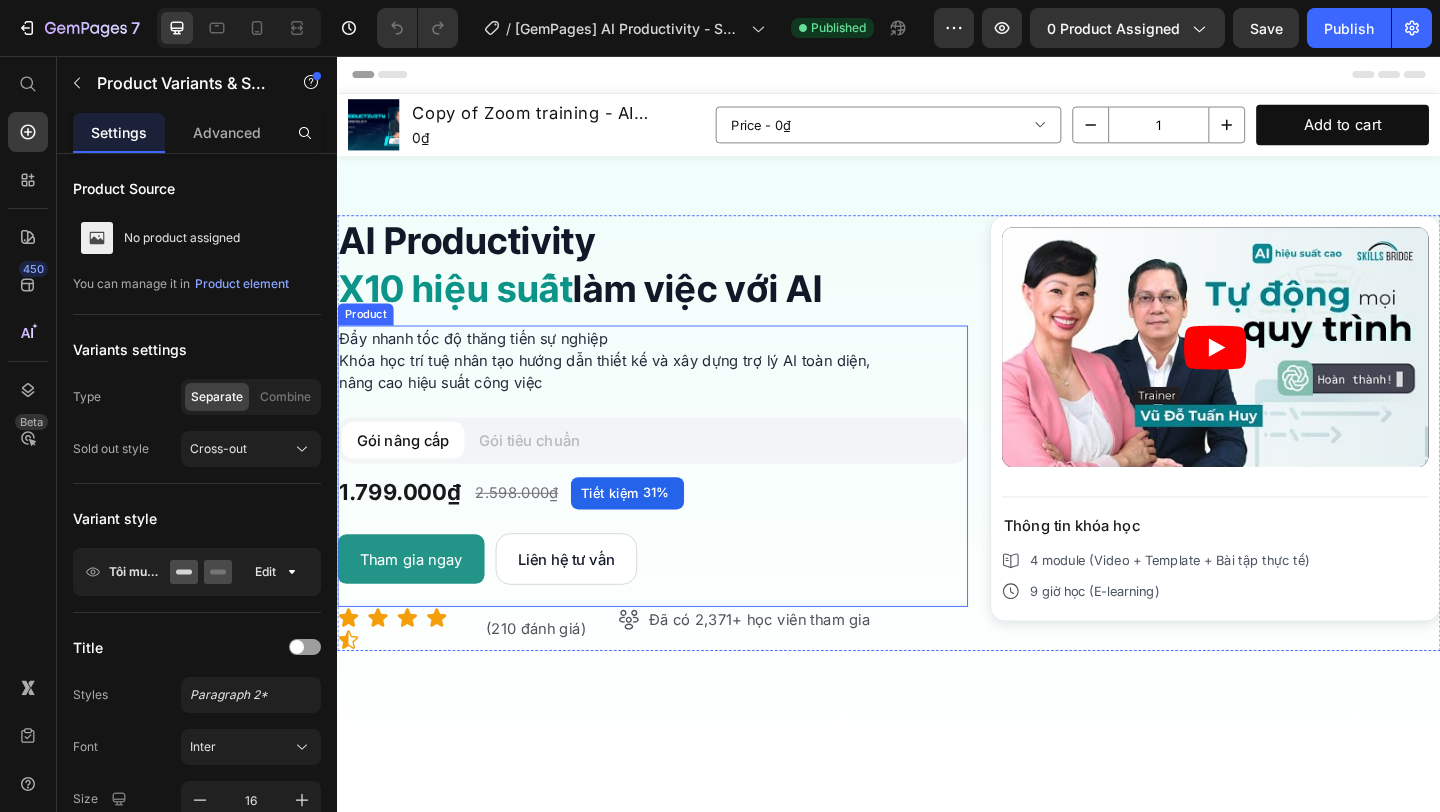 click on "AI Productivity: X10 Hiệu Suất Công Việc Với AI Product Title Gói nâng cấp Gói nâng cấp Gói nâng cấp Gói tiêu chuẩn Gói tiêu chuẩn Gói tiêu chuẩn Product Variants & Swatches 1.799.000₫ Product Price 2.598.000₫ Product Price Tiết&nbsp;kiệm 31% Discount Tag Row Tham gia ngay Add to Cart Liên hệ tư vấn Button Row" at bounding box center (680, 552) 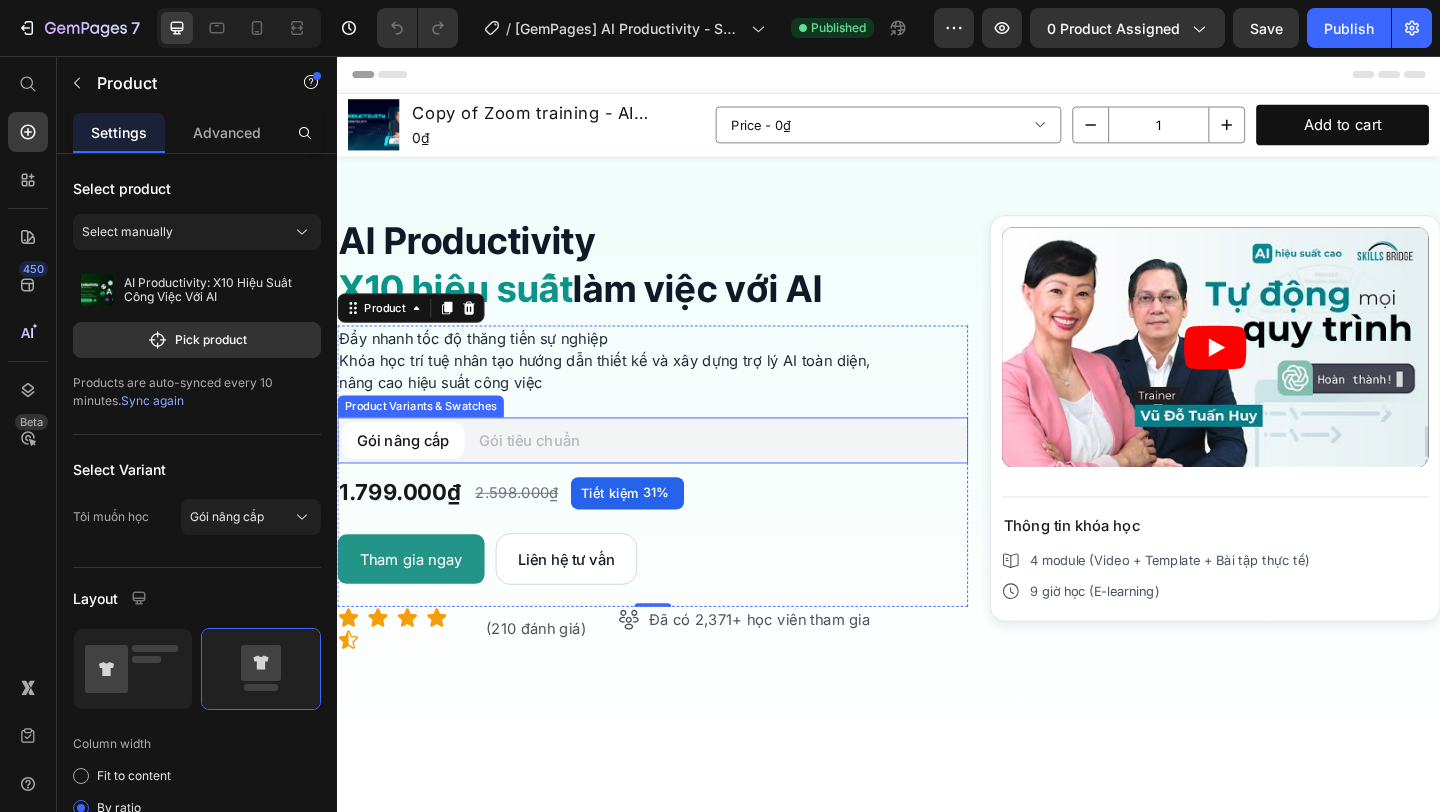 click on "Gói nâng cấp Gói nâng cấp Gói nâng cấp Gói tiêu chuẩn Gói tiêu chuẩn Gói tiêu chuẩn" at bounding box center (680, 474) 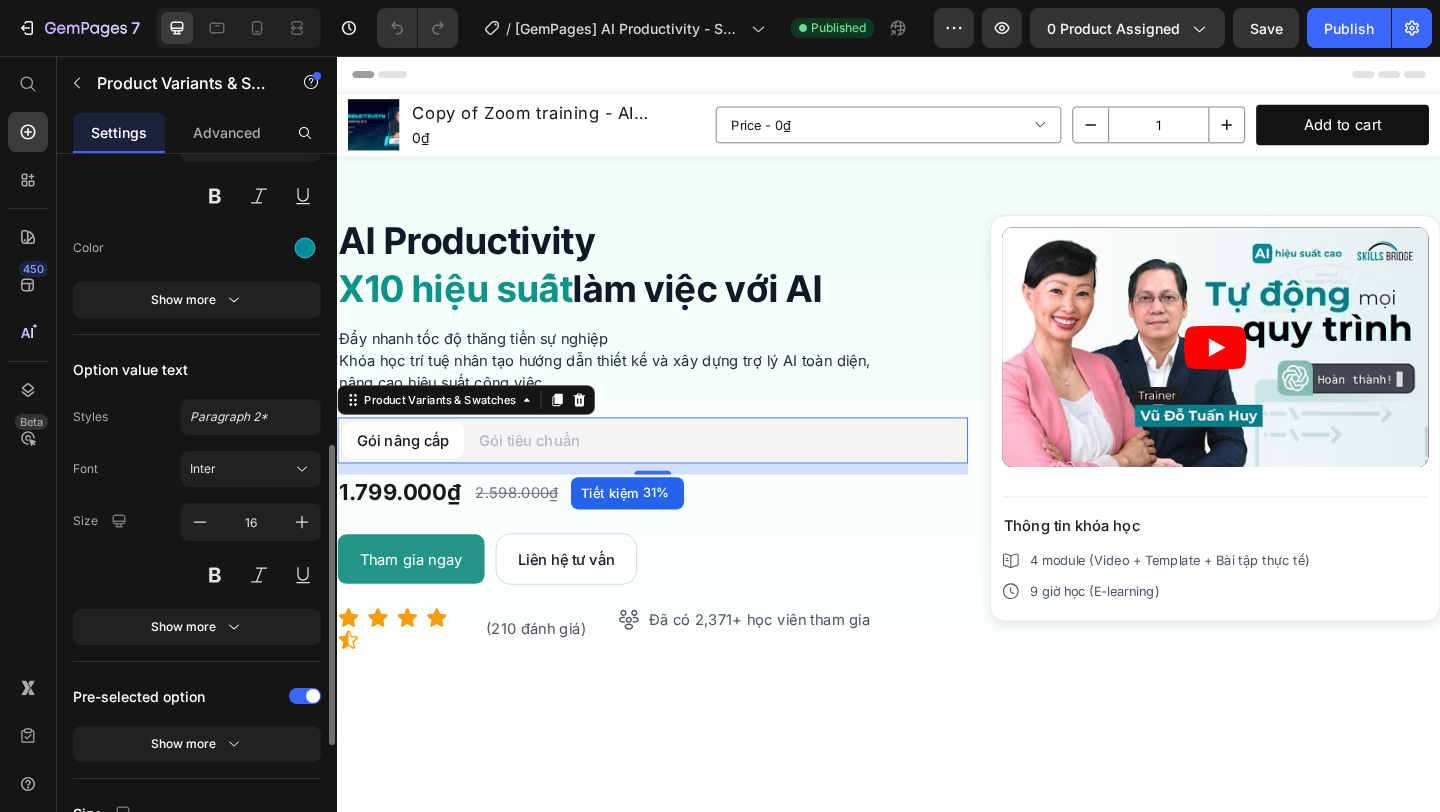 scroll, scrollTop: 631, scrollLeft: 0, axis: vertical 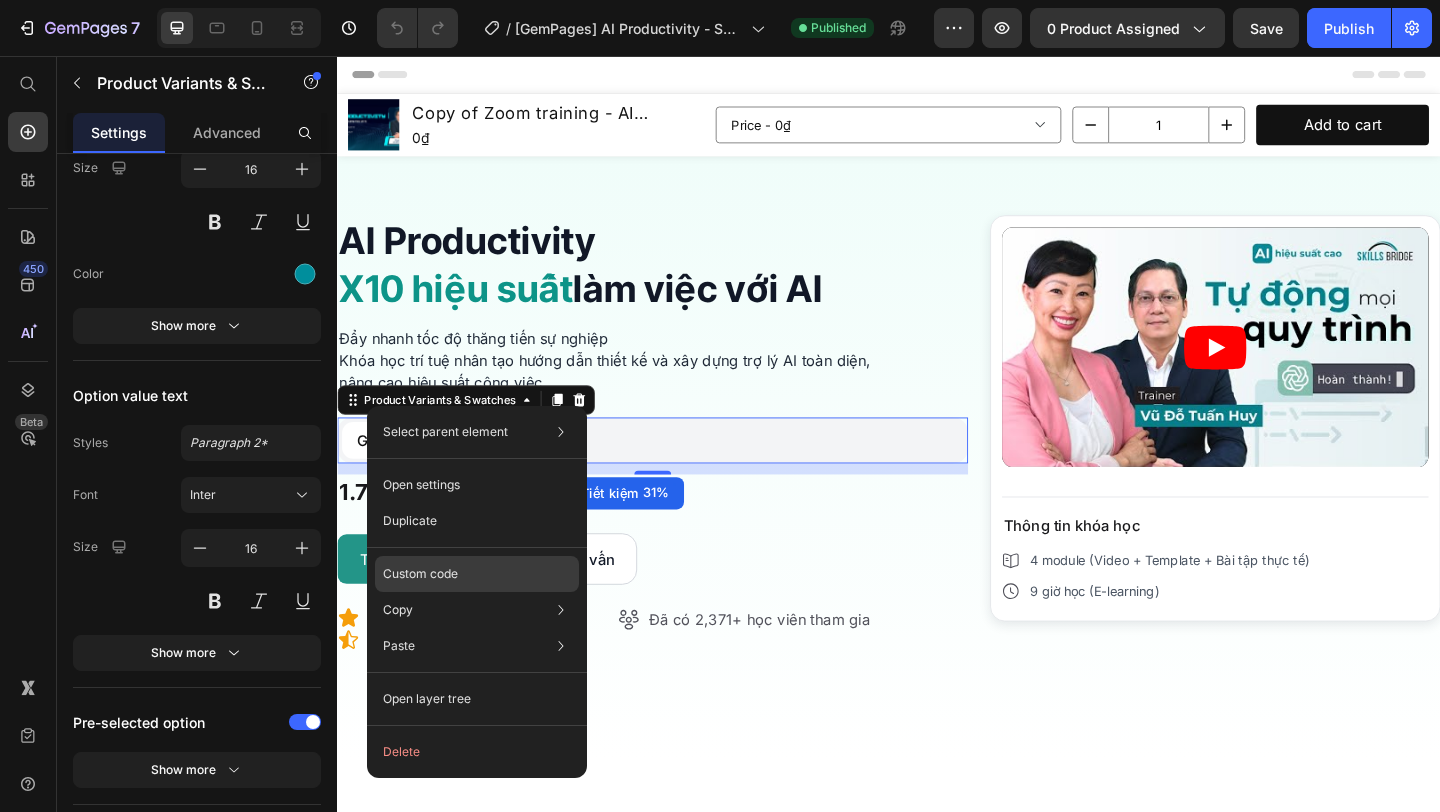 click on "Custom code" 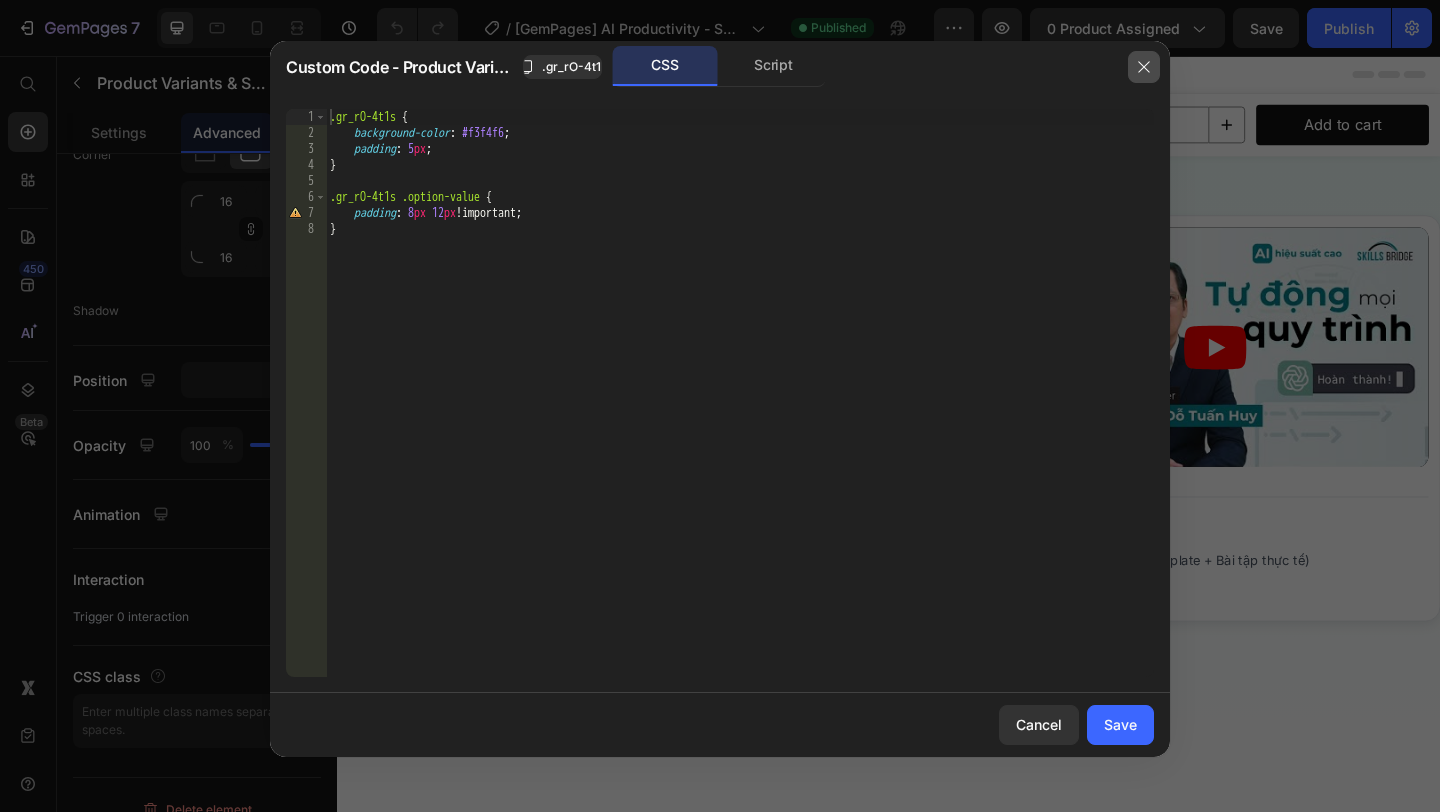 click 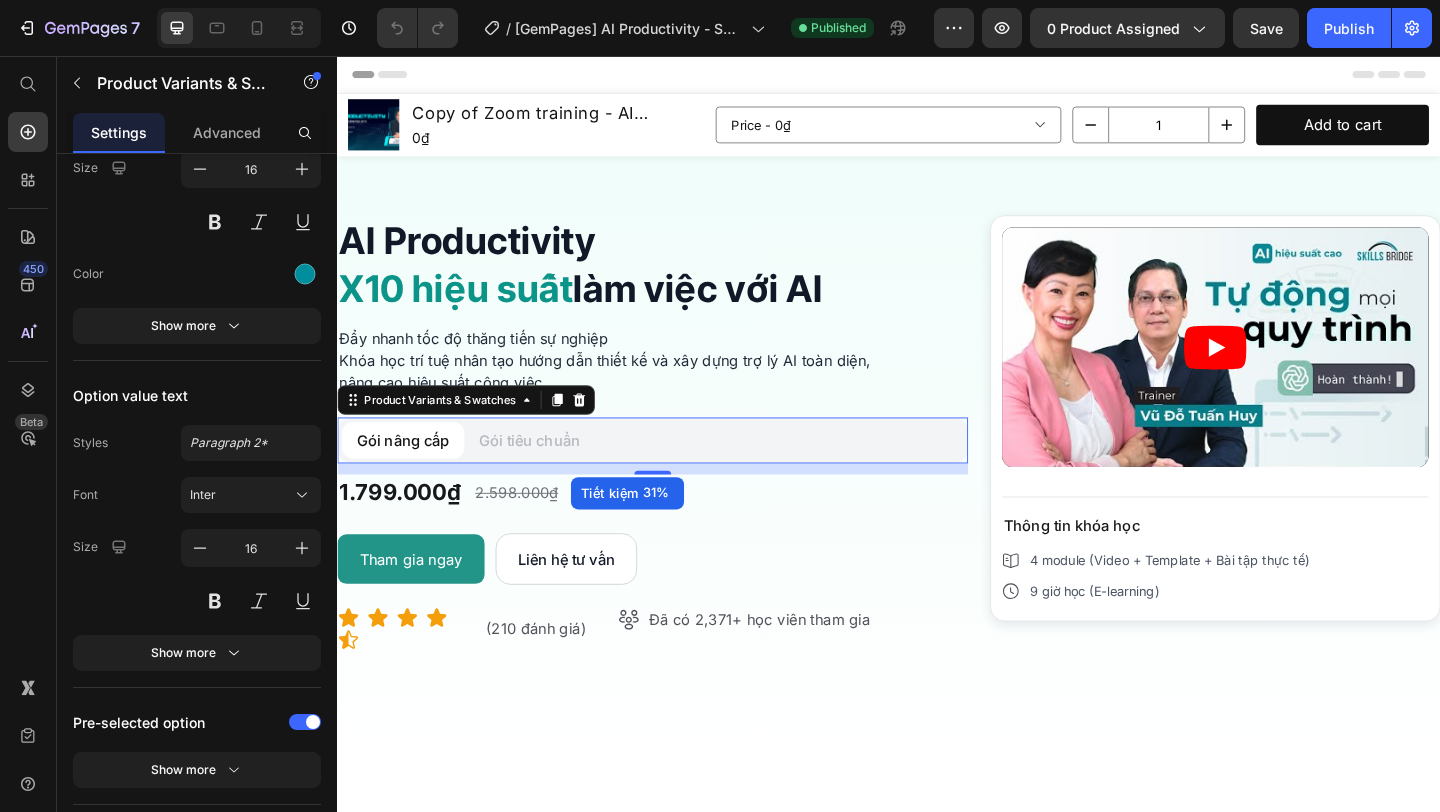 click on "Gói nâng cấp" at bounding box center (408, 474) 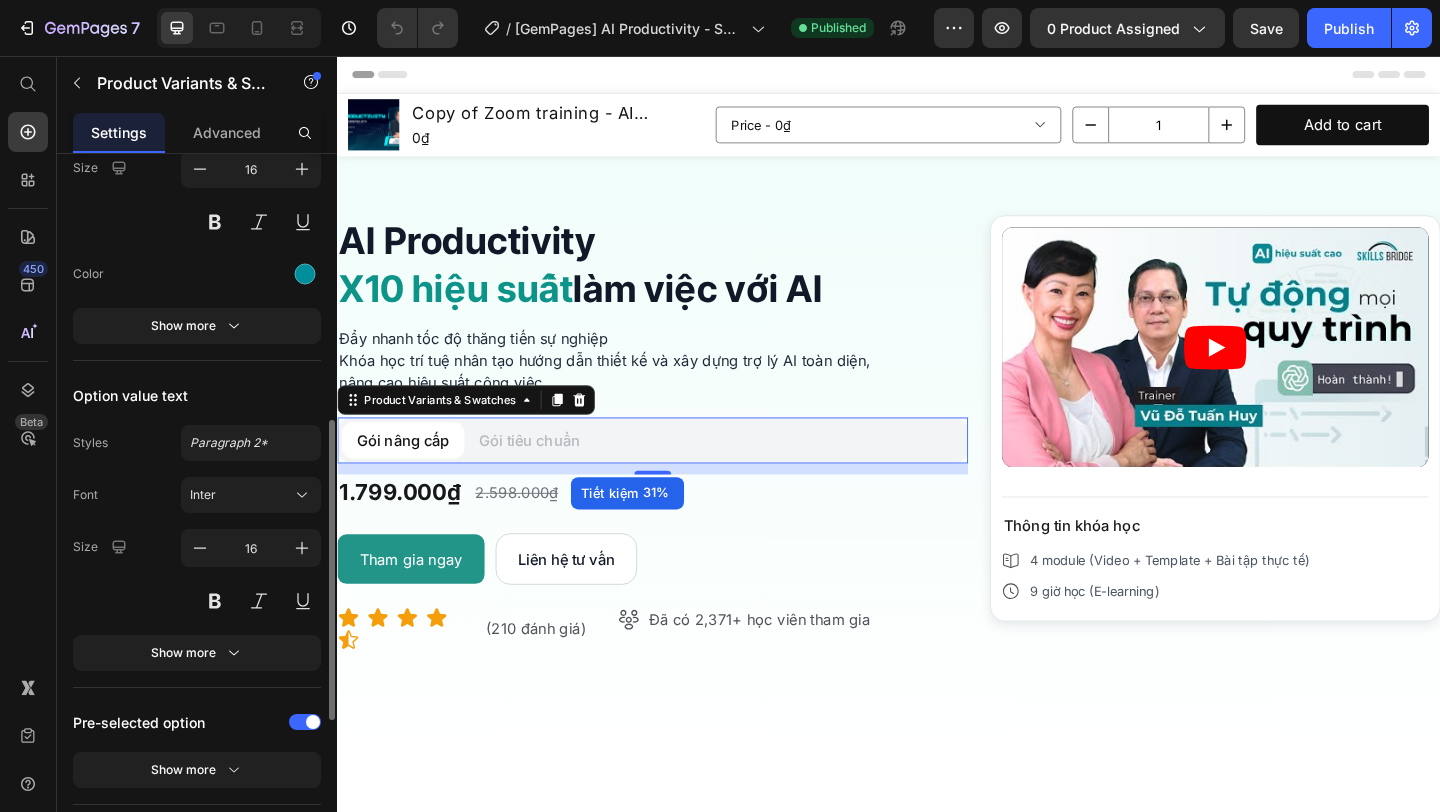 scroll, scrollTop: 0, scrollLeft: 0, axis: both 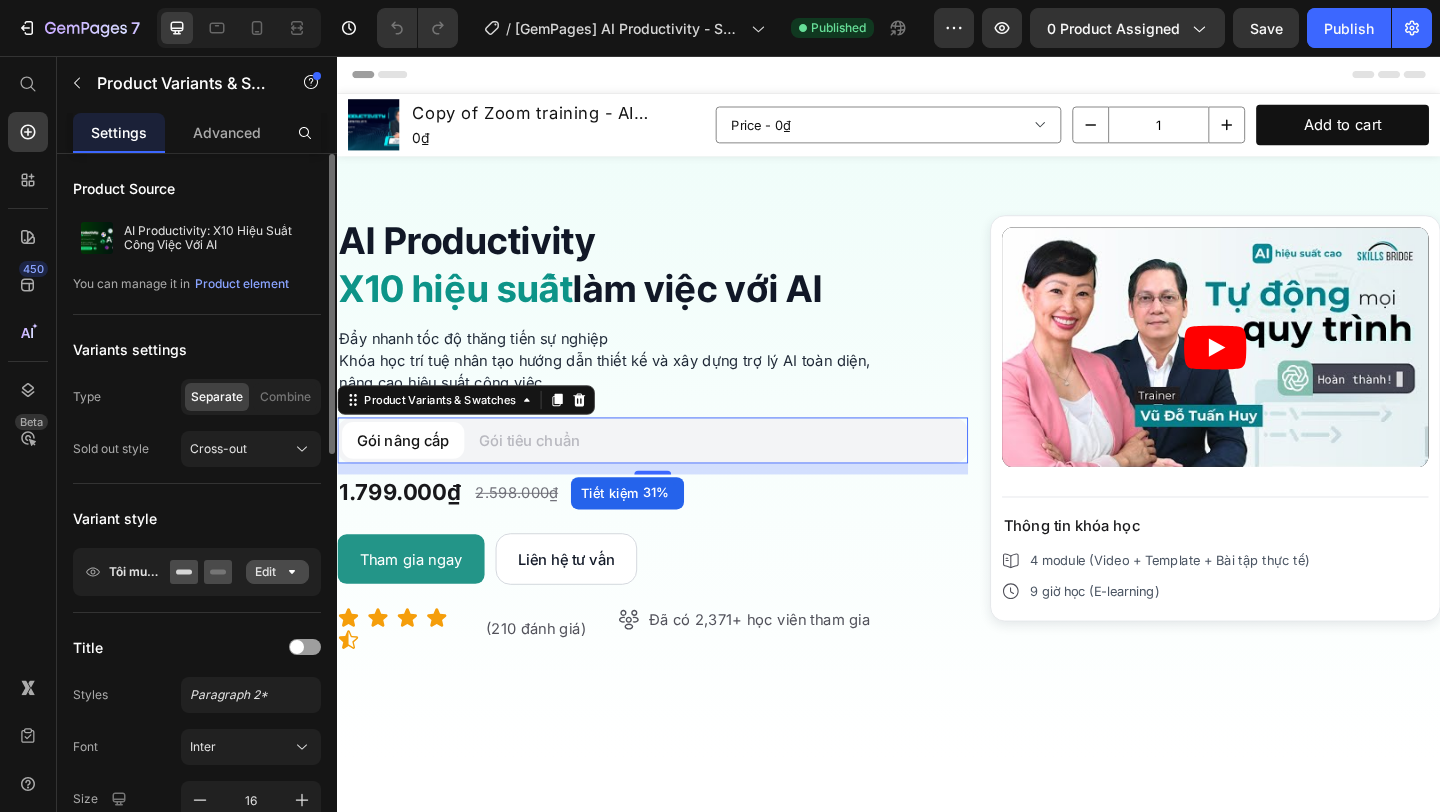 click on "Edit" at bounding box center [277, 572] 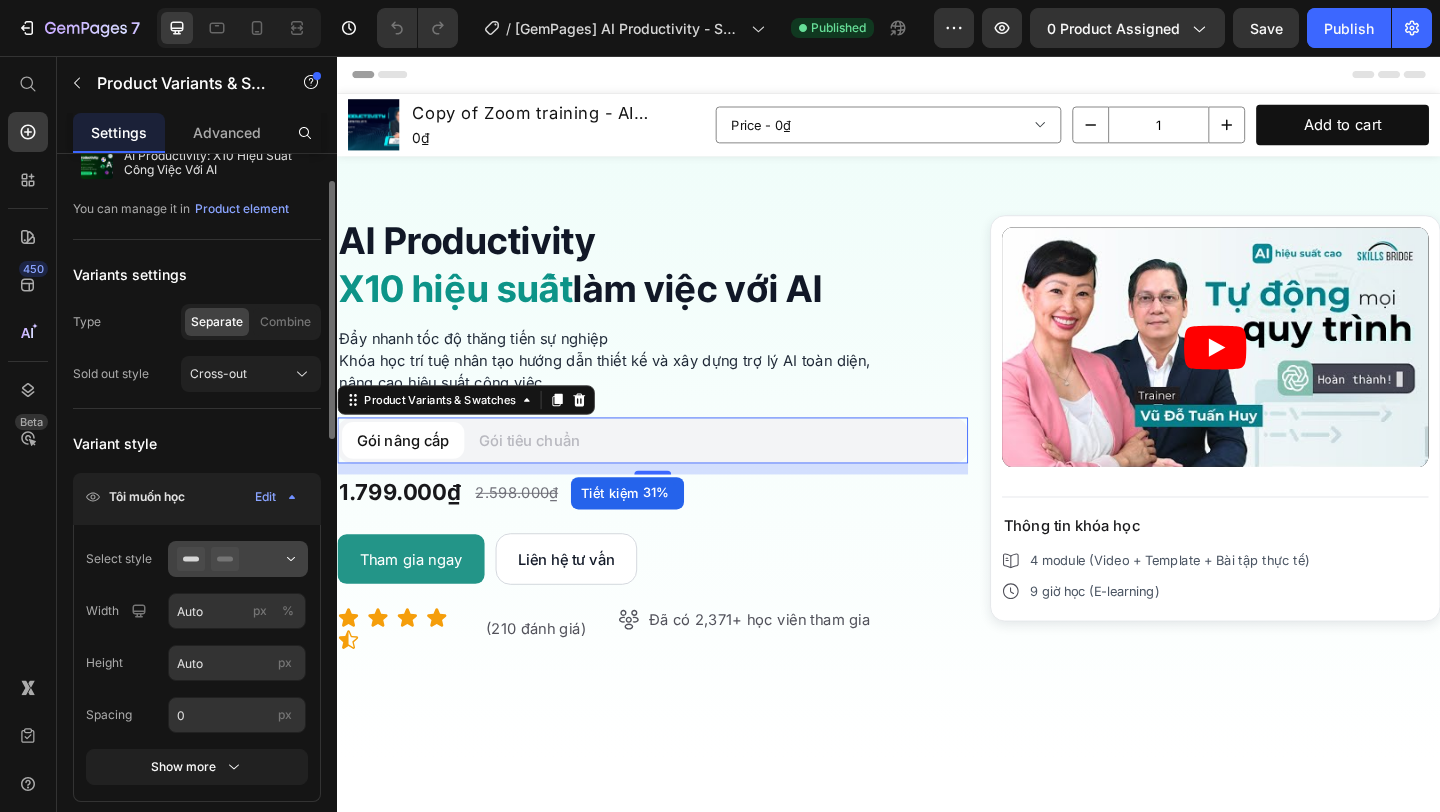 scroll, scrollTop: 119, scrollLeft: 0, axis: vertical 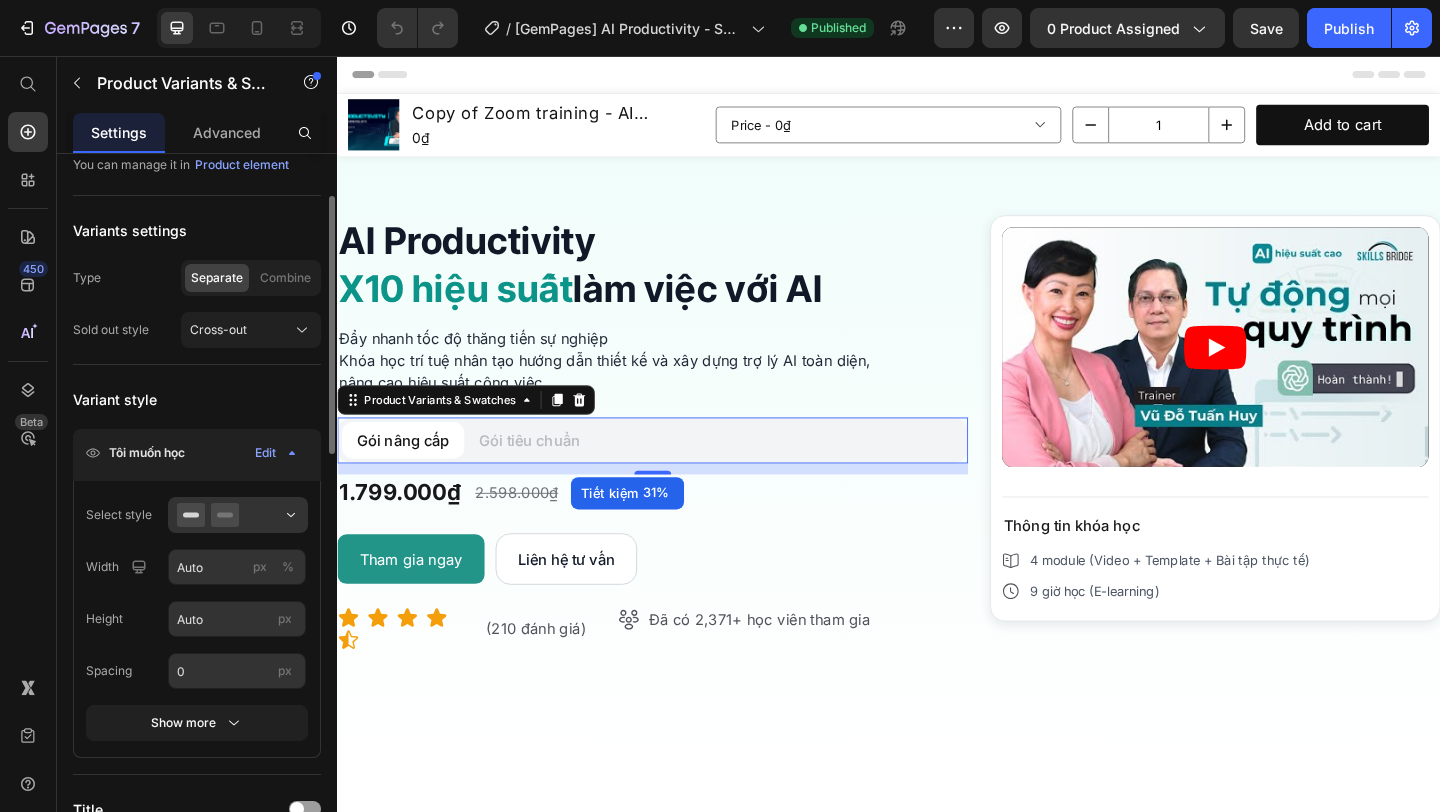 click on "Select style Width Auto px % Height Auto px Spacing 0 px Show more" 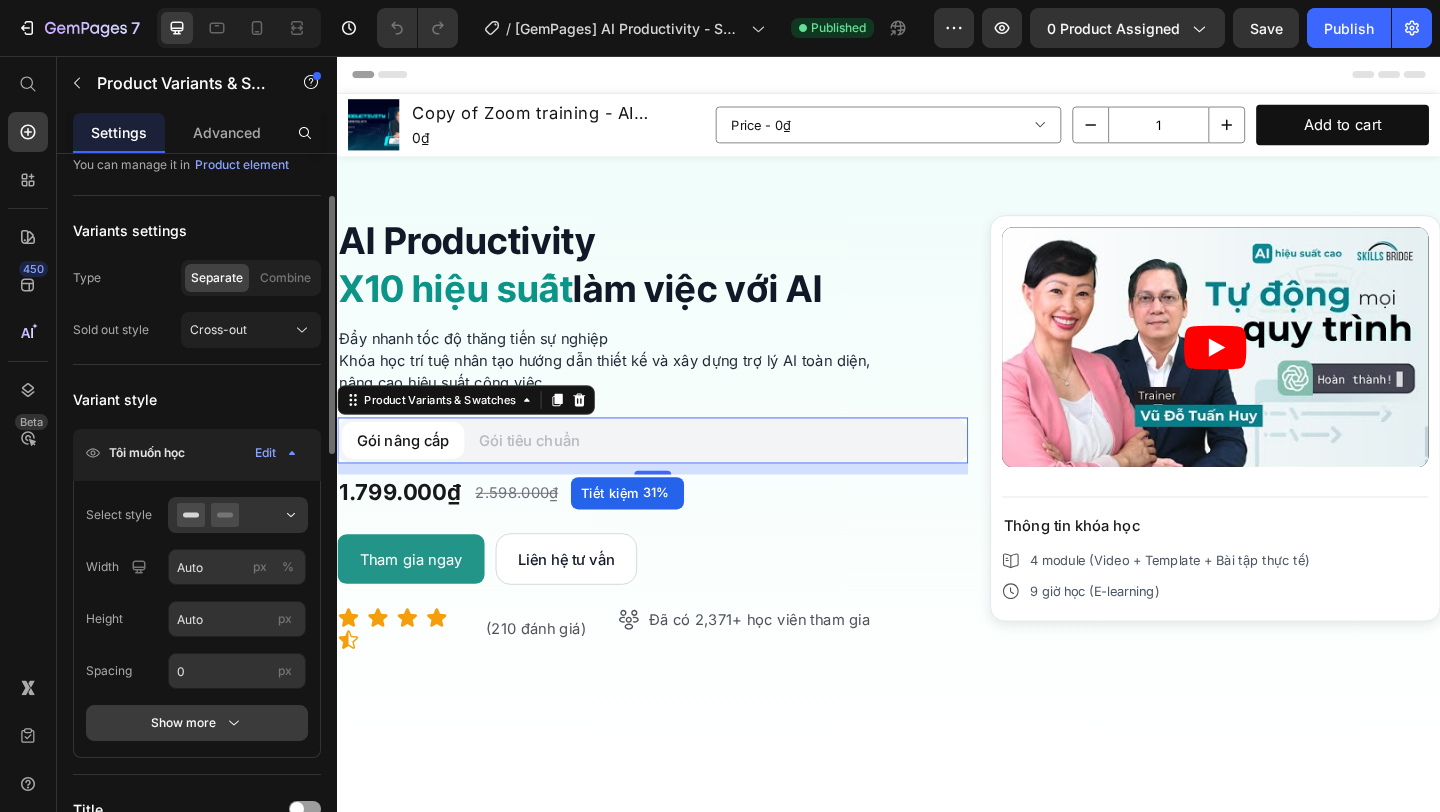 click on "Show more" at bounding box center (197, 723) 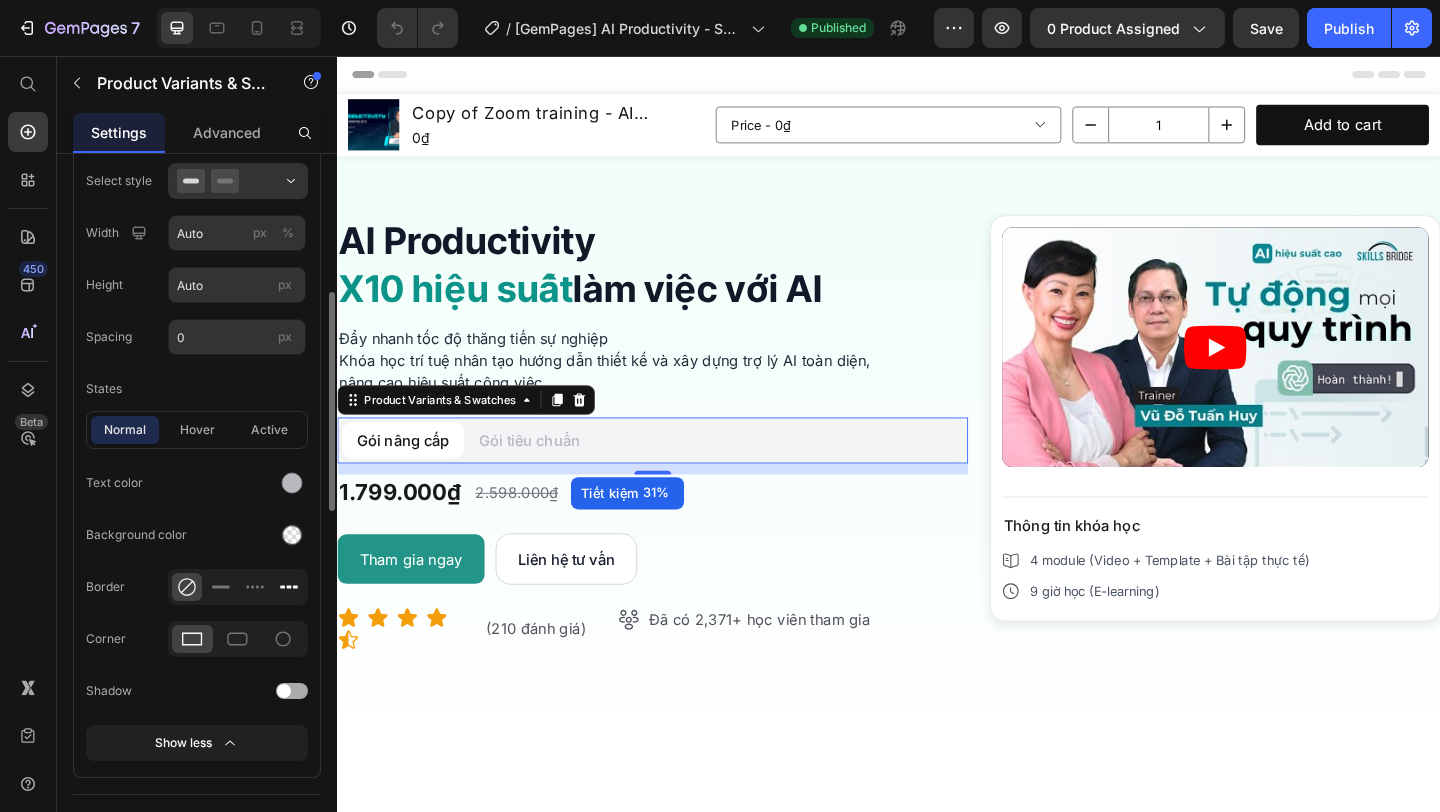 scroll, scrollTop: 576, scrollLeft: 0, axis: vertical 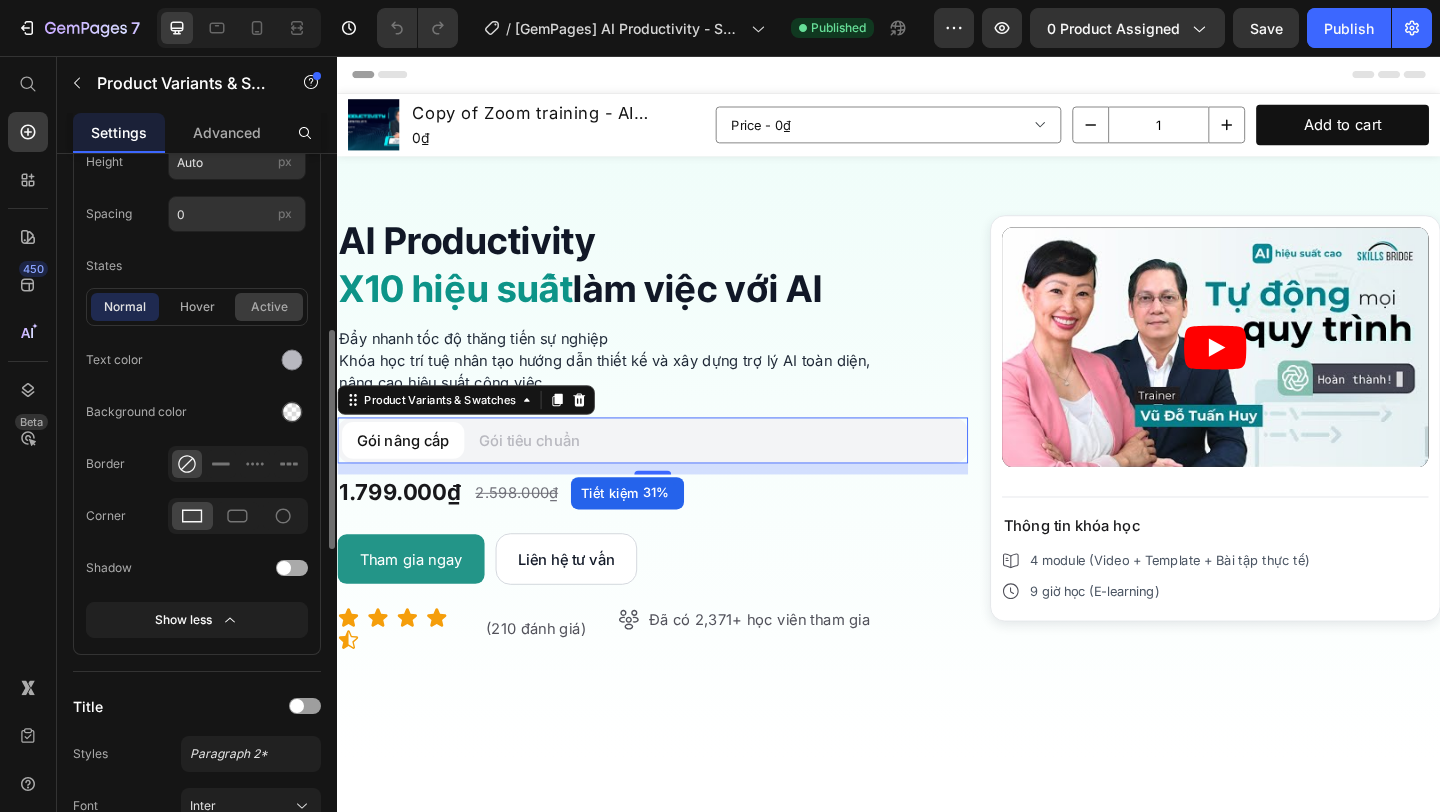 click on "active" at bounding box center [269, 307] 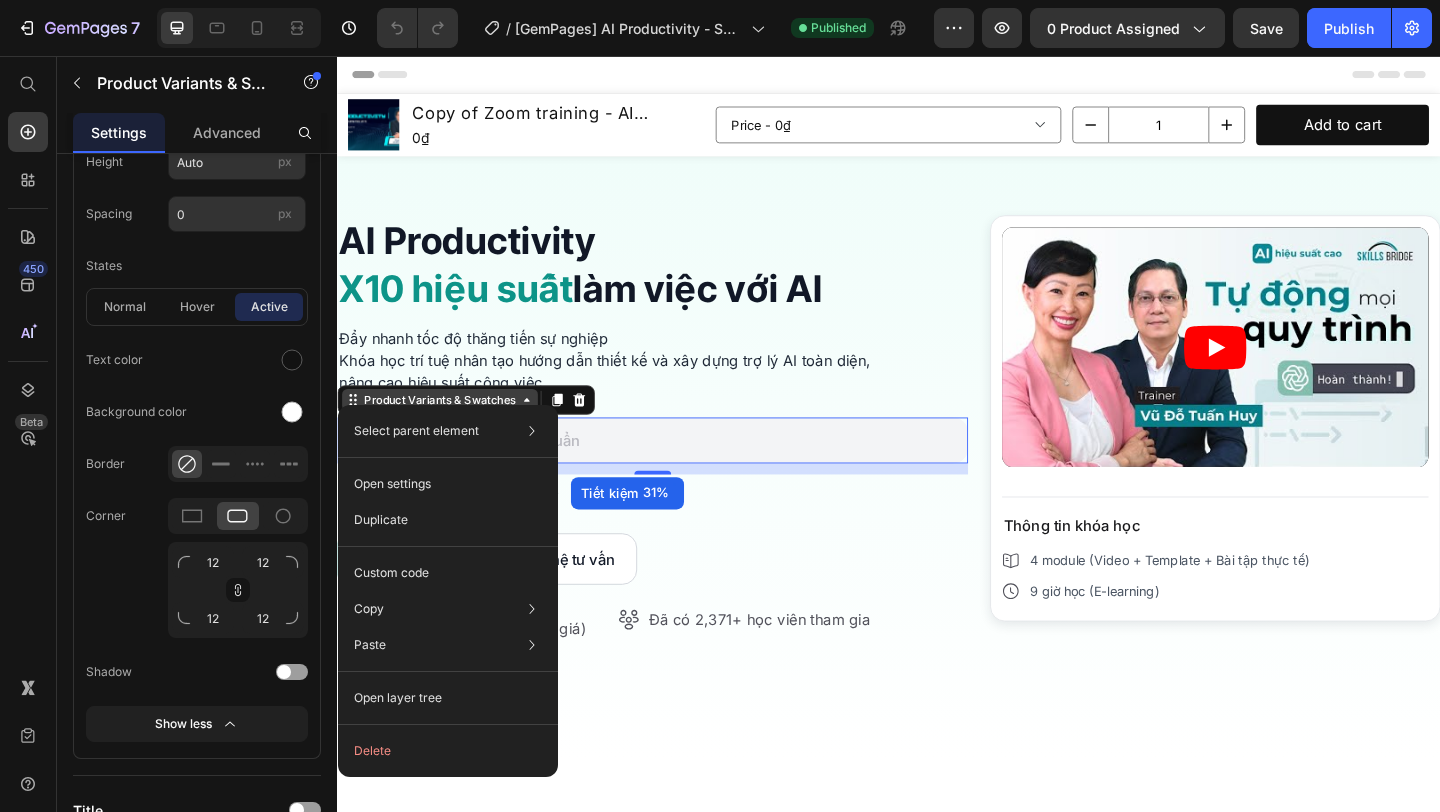 drag, startPoint x: 391, startPoint y: 436, endPoint x: 746, endPoint y: 486, distance: 358.50385 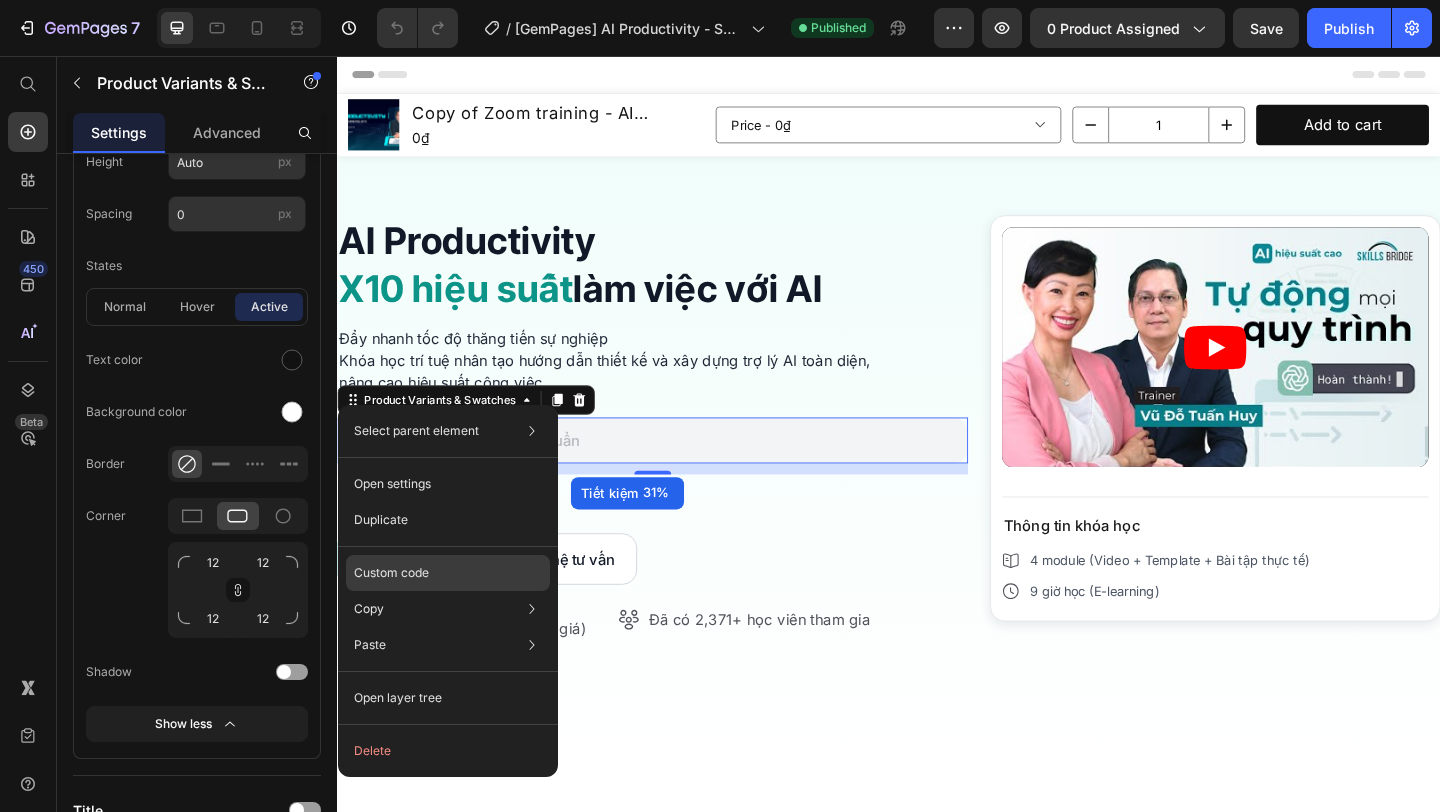 click on "Custom code" at bounding box center [391, 573] 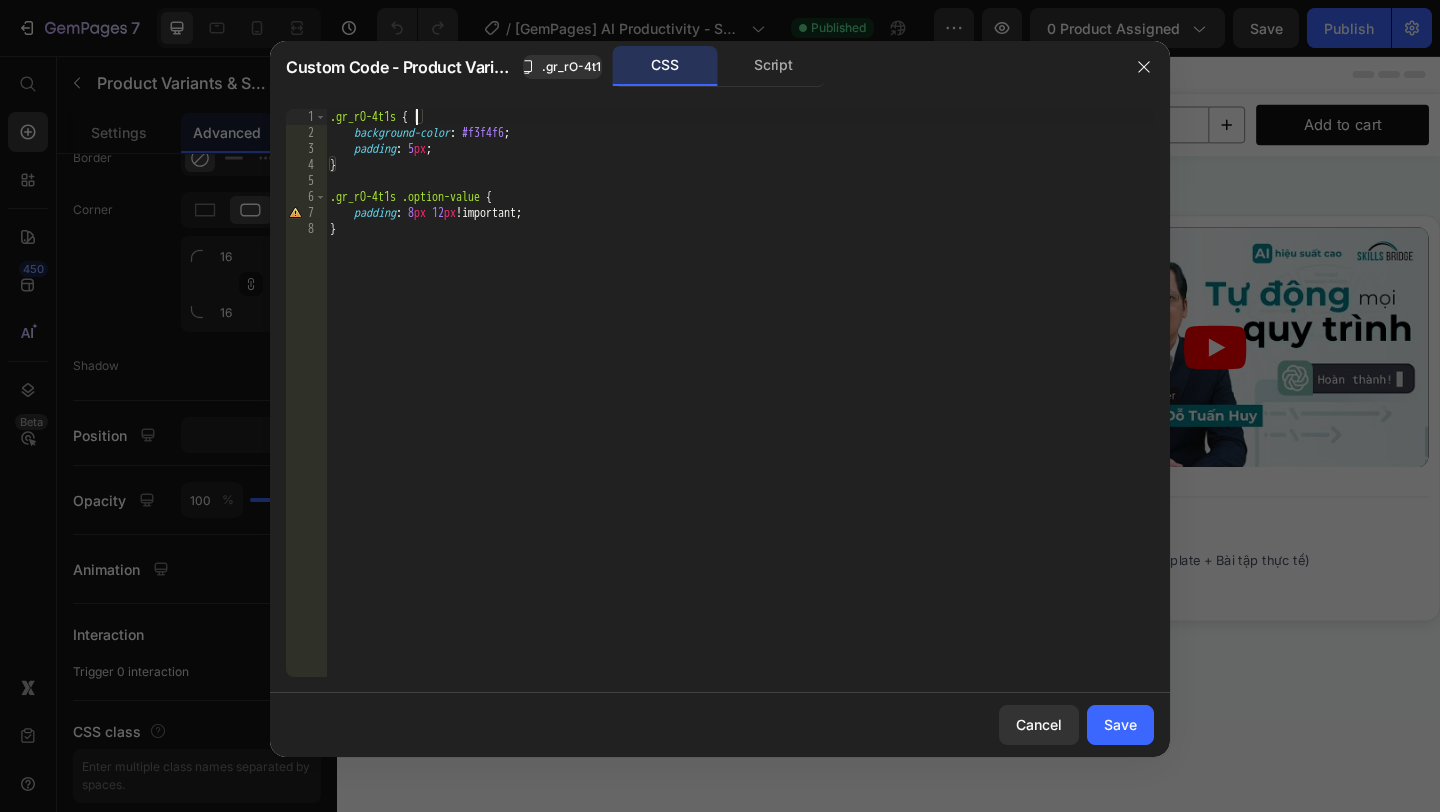 click on ".gr_rO-4t1s   {      background-color :   #f3f4f6 ;      padding :   5 px ; } .gr_rO-4t1s   .option-value   {      padding :   8 px   12 px  !important ; }" at bounding box center (740, 409) 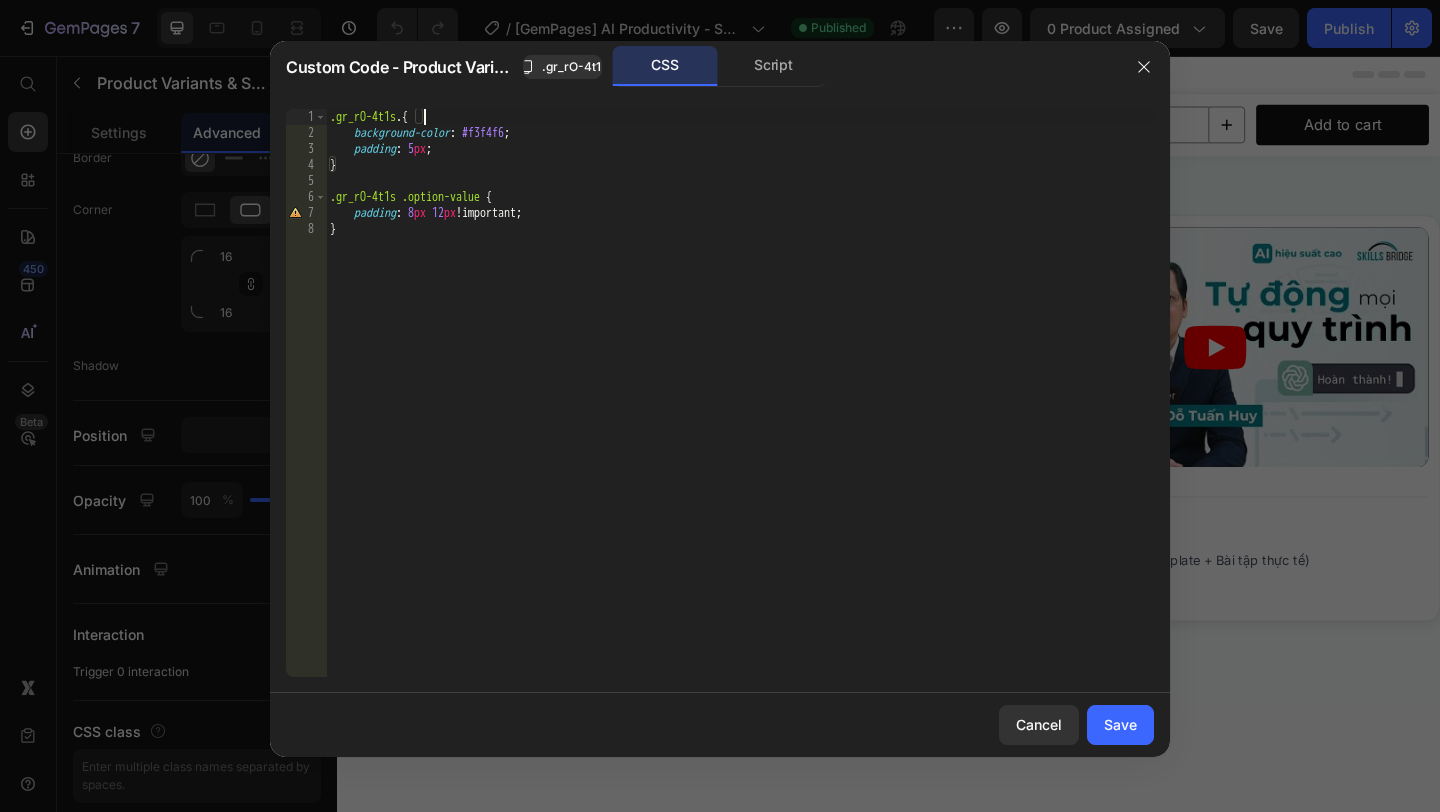 scroll, scrollTop: 0, scrollLeft: 7, axis: horizontal 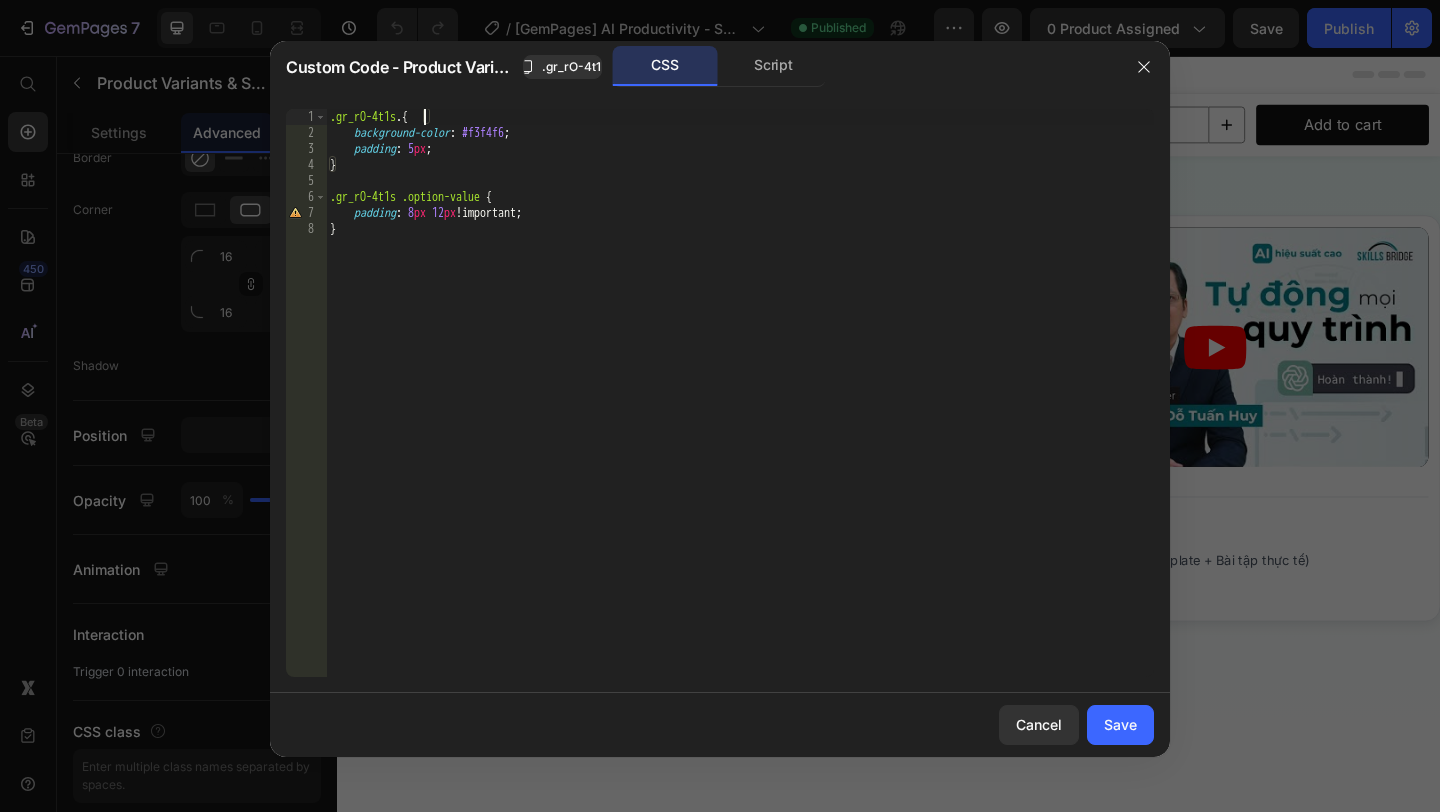 paste on "variant-option-group" 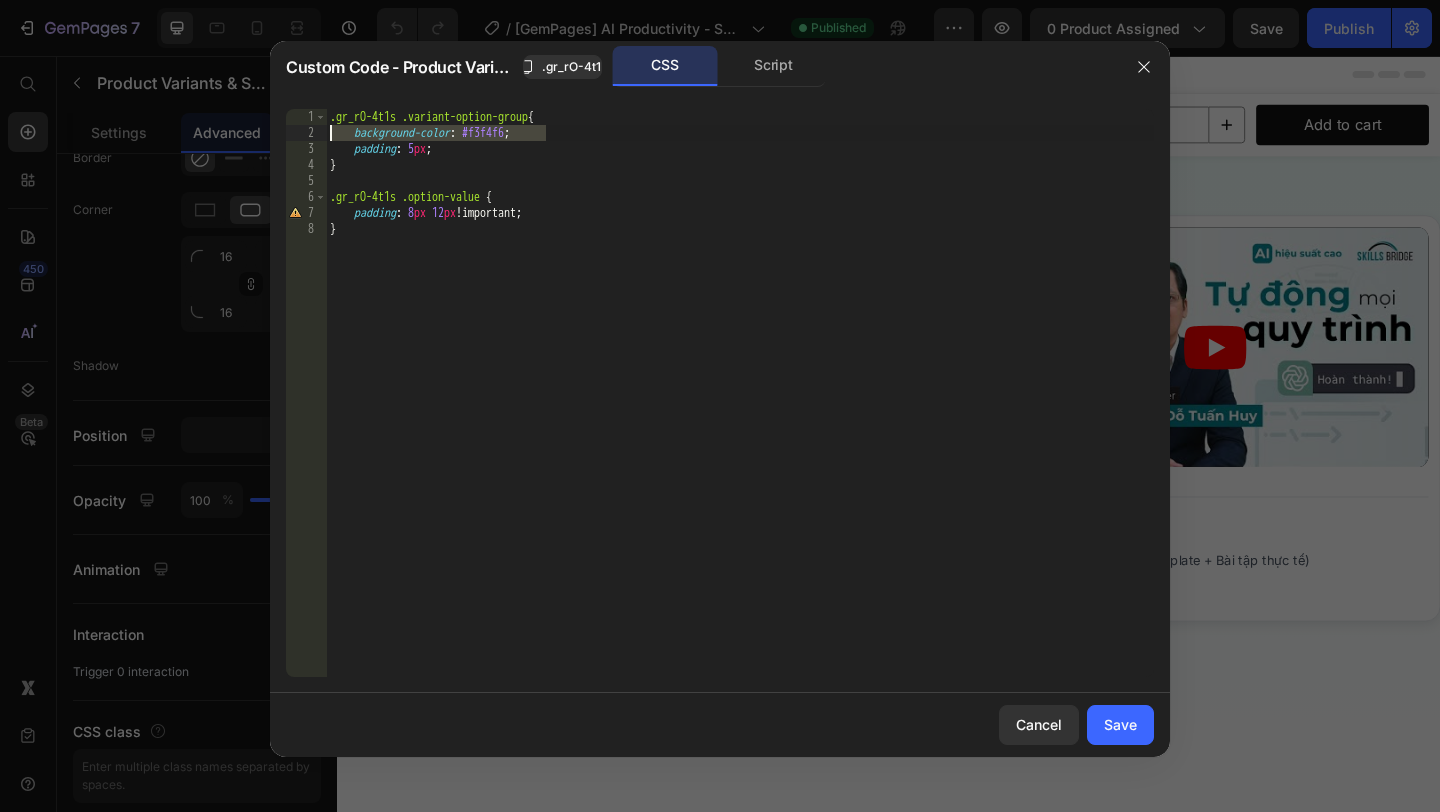 drag, startPoint x: 562, startPoint y: 134, endPoint x: 324, endPoint y: 132, distance: 238.0084 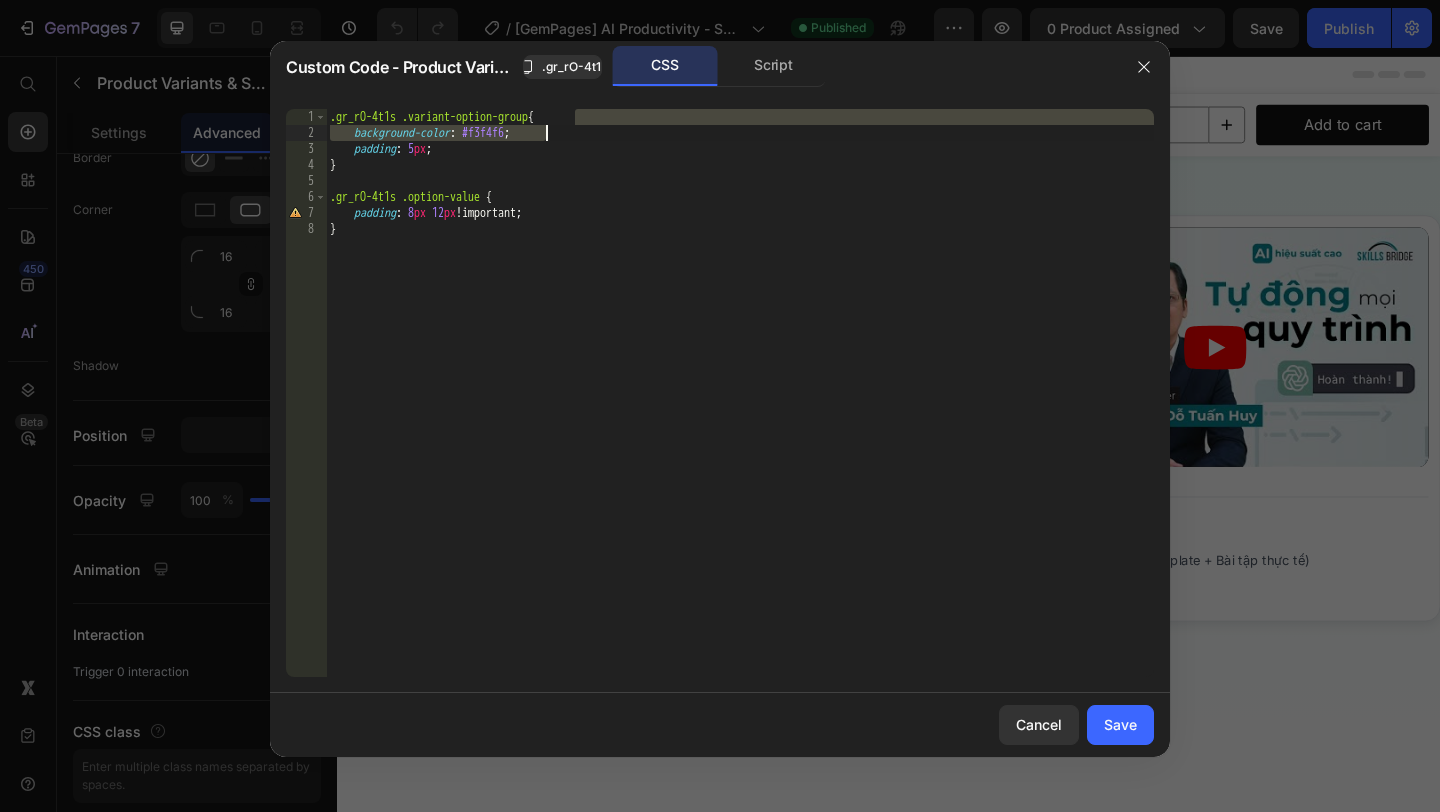 click on ".gr_rO-4t1s   .variant-option-group {      background-color :   #f3f4f6 ;      padding :   5 px ; } .gr_rO-4t1s   .option-value   {      padding :   8 px   12 px  !important ; }" at bounding box center (740, 409) 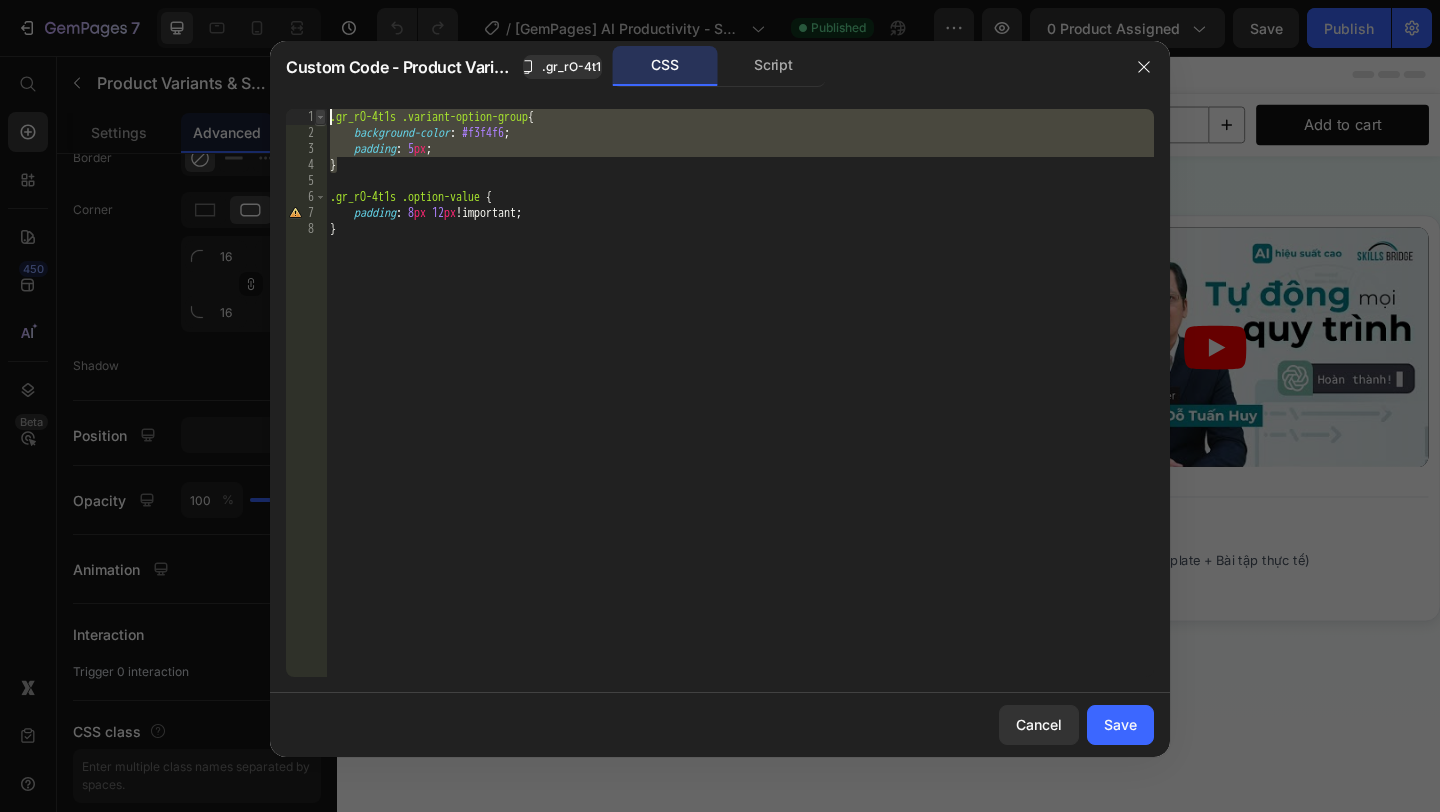 drag, startPoint x: 356, startPoint y: 160, endPoint x: 319, endPoint y: 119, distance: 55.226807 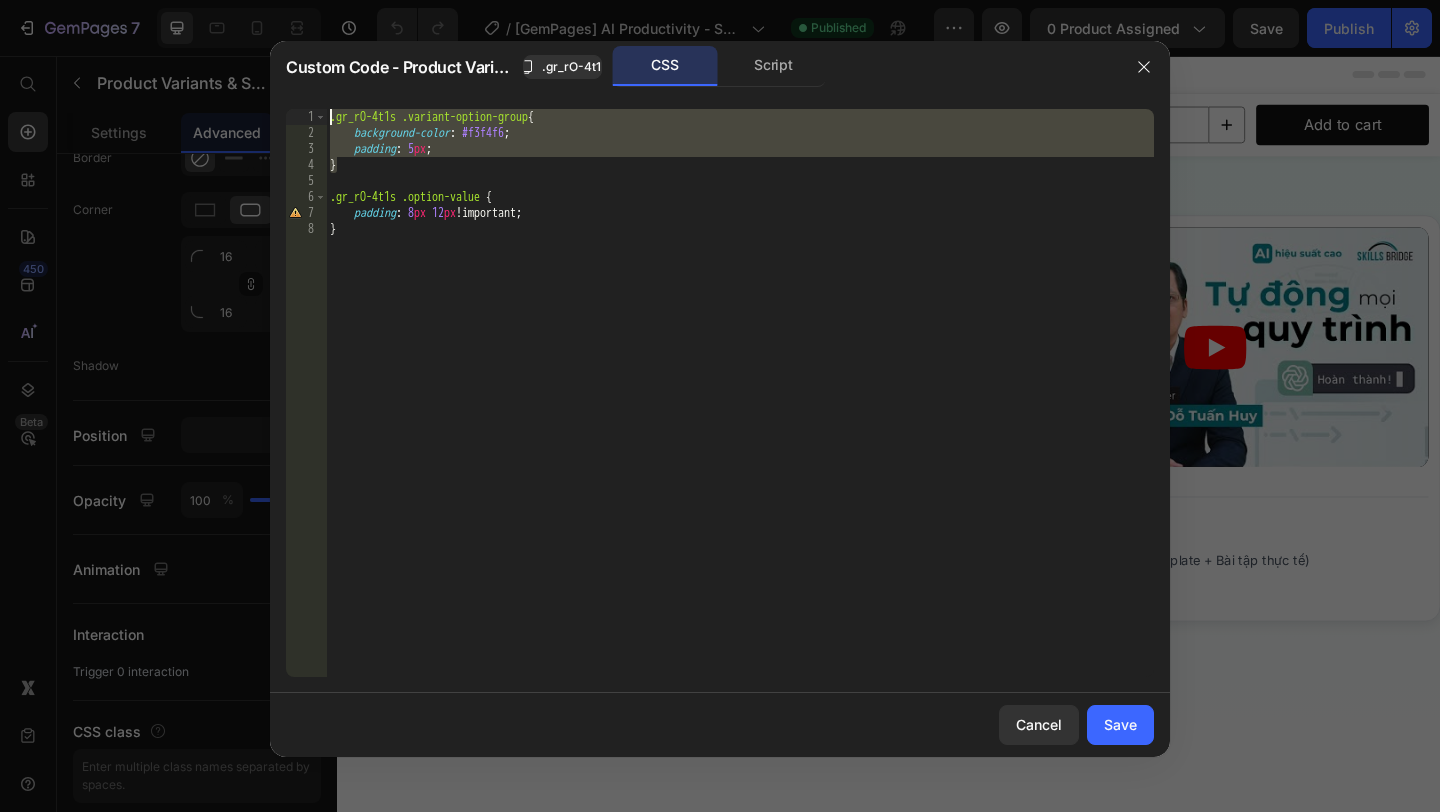 click on ".gr_rO-4t1s   .variant-option-group {      background-color :   #f3f4f6 ;      padding :   5 px ; } .gr_rO-4t1s   .option-value   {      padding :   8 px   12 px  !important ; }" at bounding box center [740, 409] 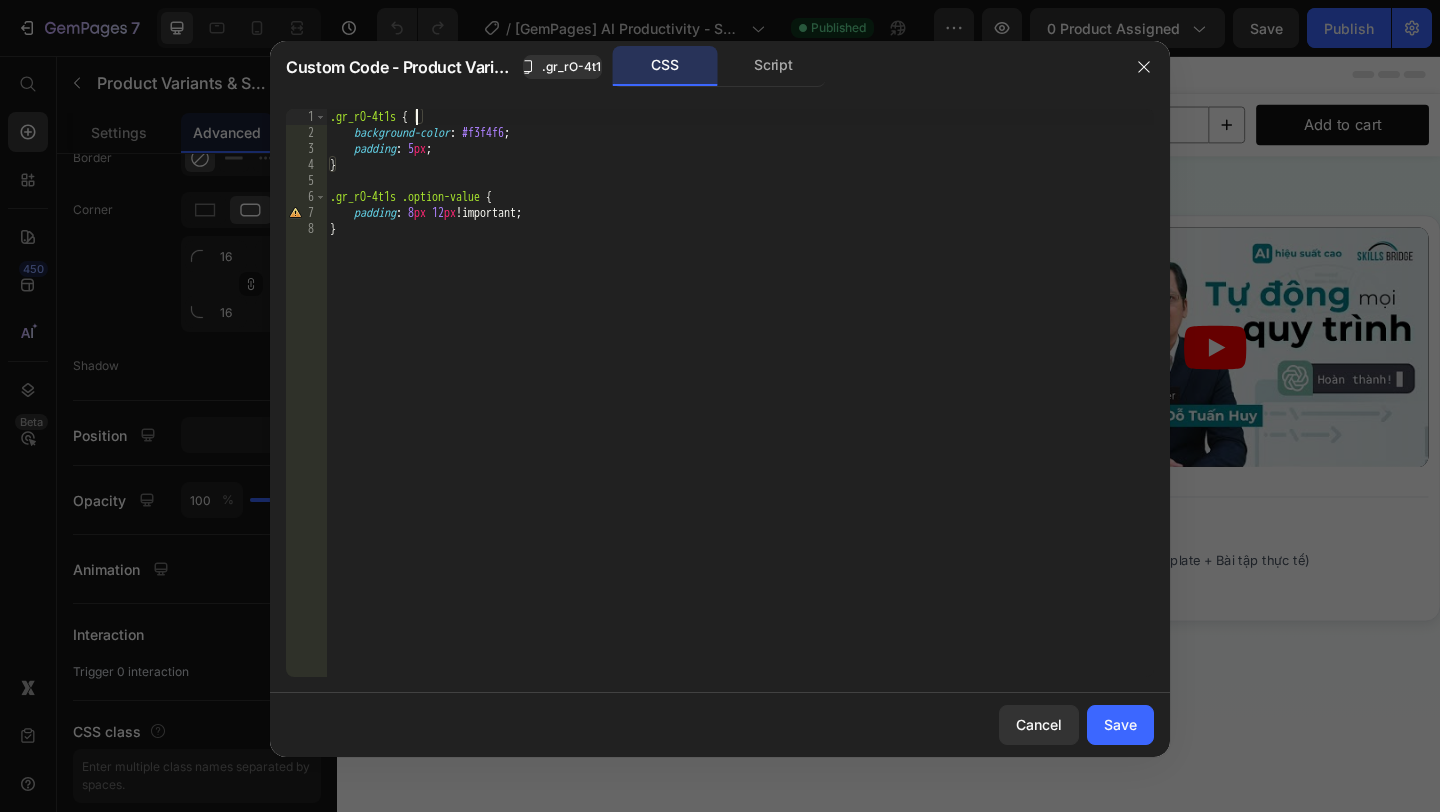 click on ".gr_rO-4t1s   {      background-color :   #f3f4f6 ;      padding :   5 px ; } .gr_rO-4t1s   .option-value   {      padding :   8 px   12 px  !important ; }" at bounding box center (740, 409) 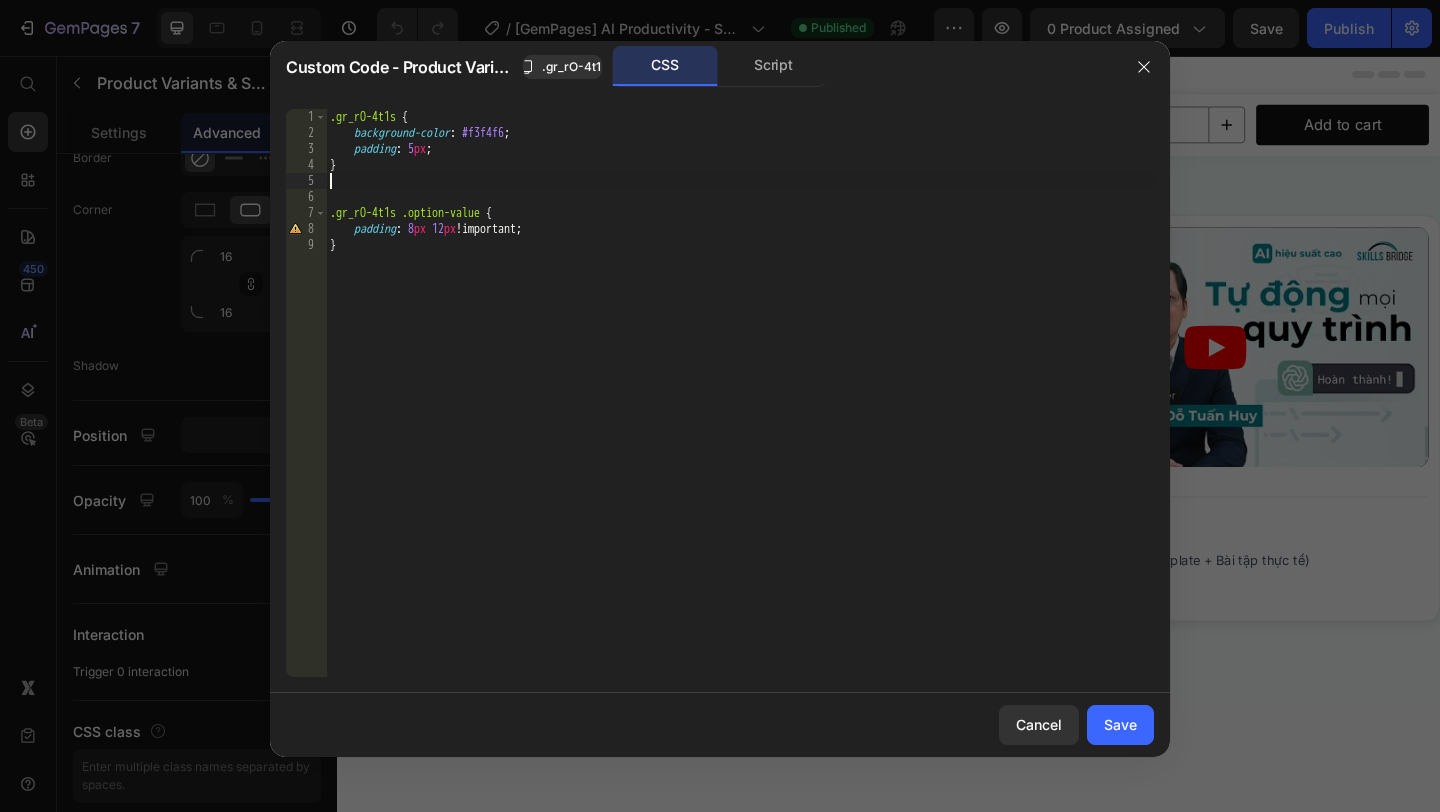 paste on "}" 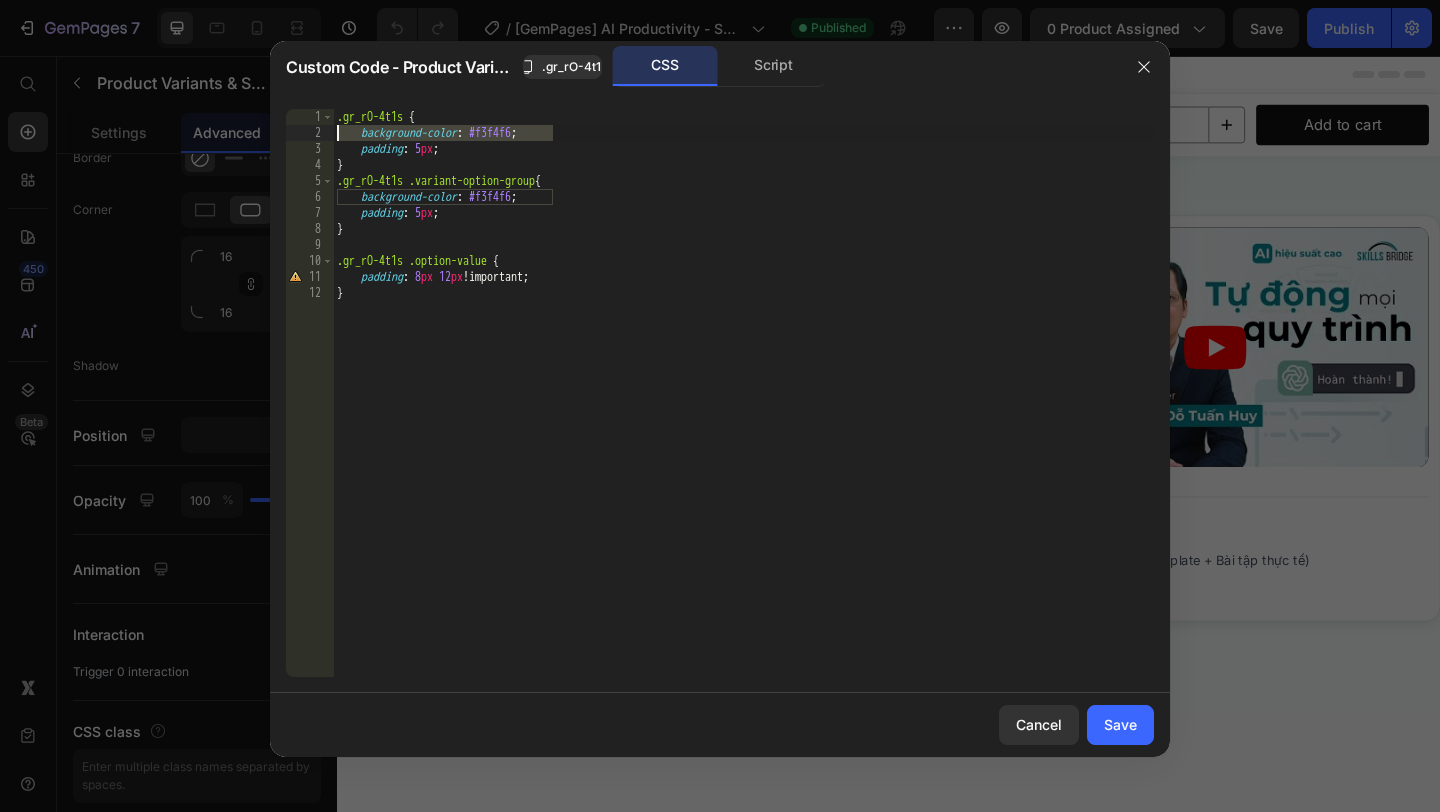 drag, startPoint x: 598, startPoint y: 125, endPoint x: 337, endPoint y: 133, distance: 261.1226 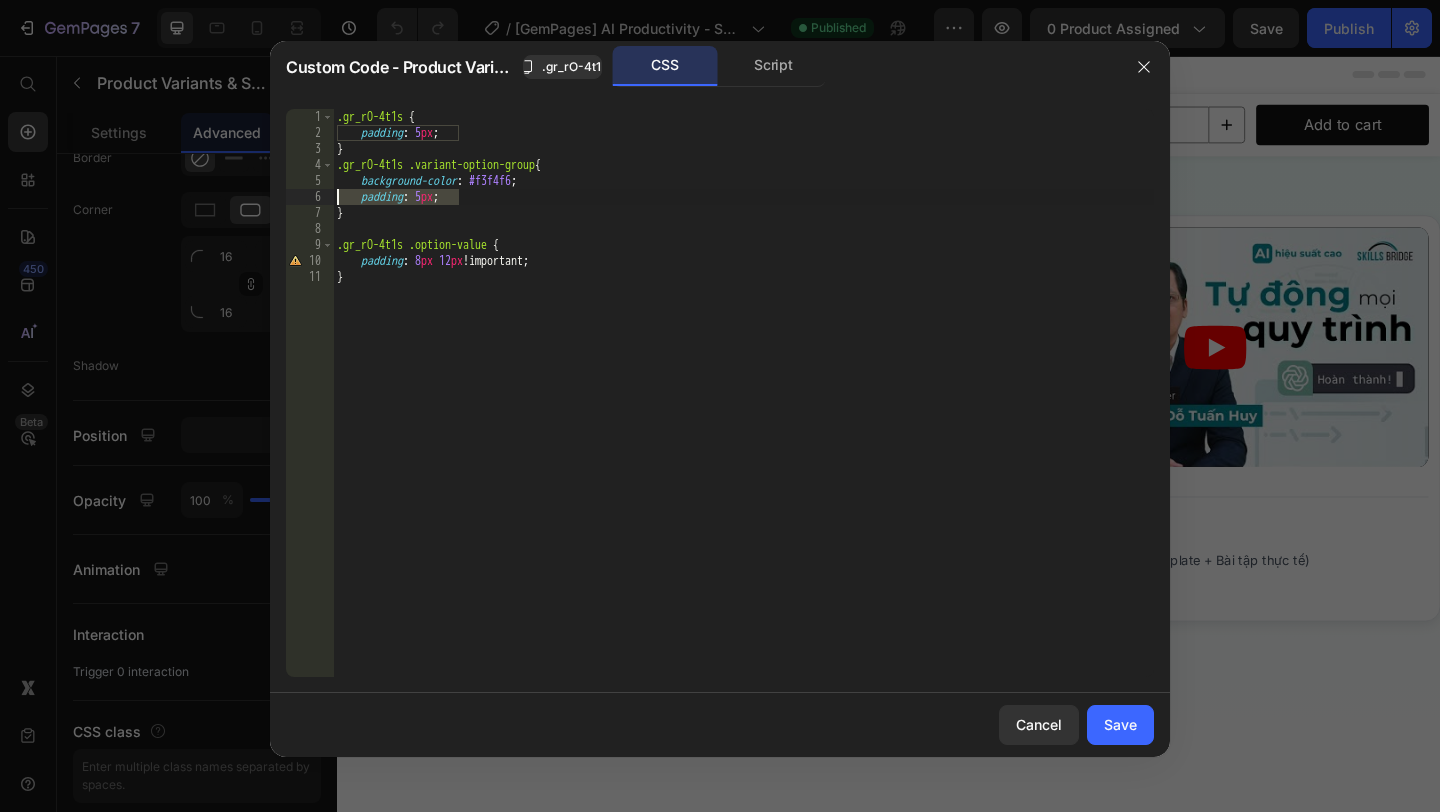 drag, startPoint x: 478, startPoint y: 198, endPoint x: 271, endPoint y: 197, distance: 207.00241 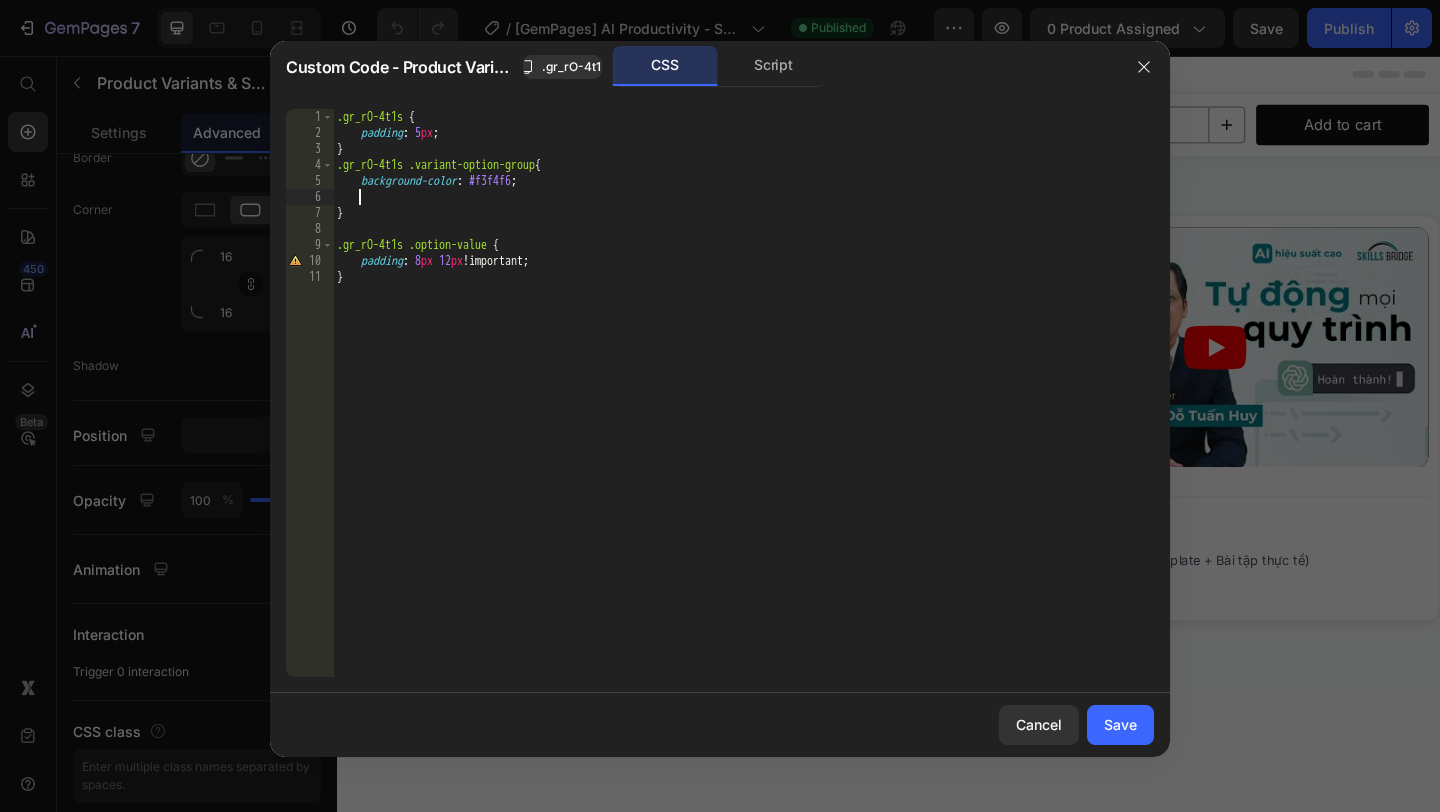 scroll, scrollTop: 0, scrollLeft: 1, axis: horizontal 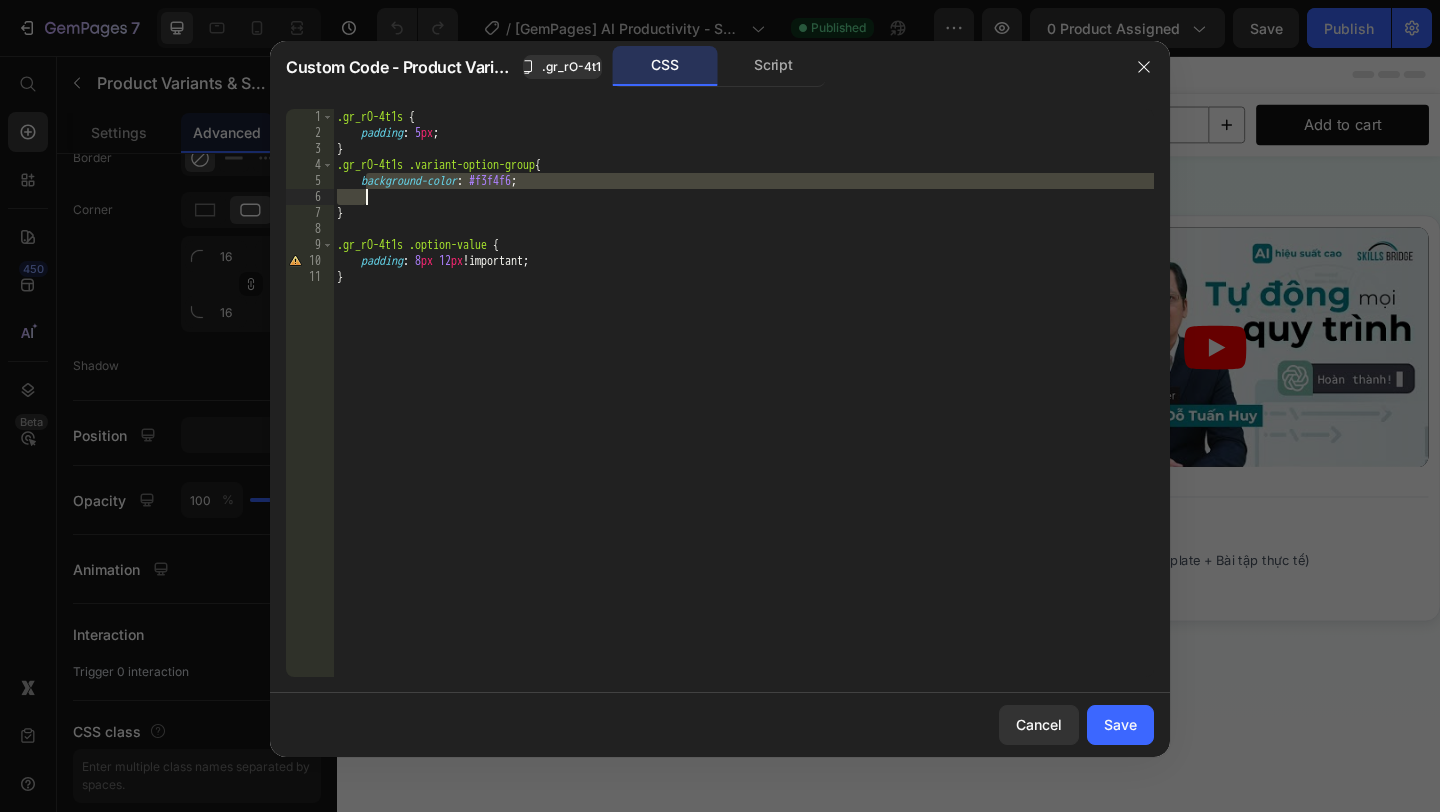 drag, startPoint x: 366, startPoint y: 177, endPoint x: 380, endPoint y: 190, distance: 19.104973 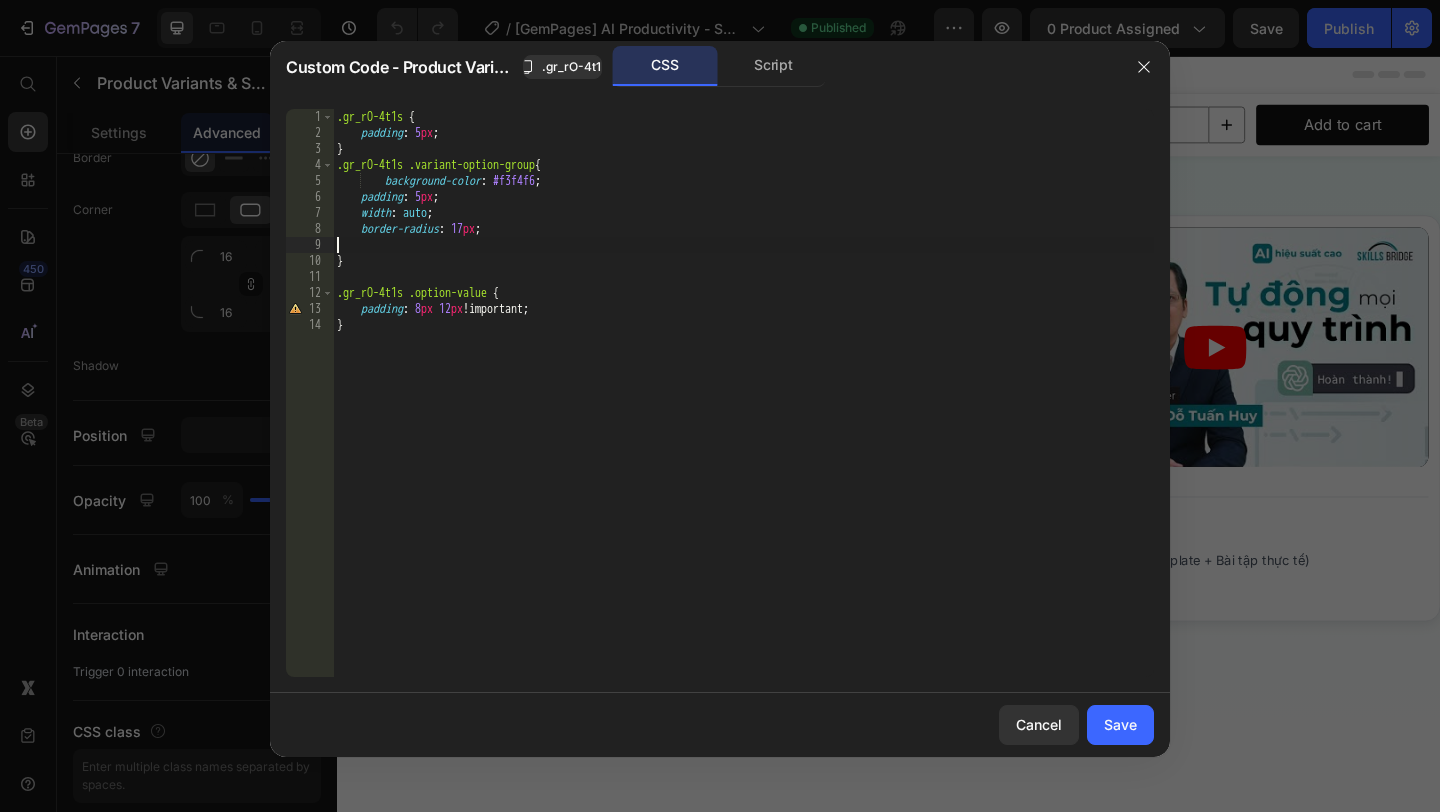 scroll, scrollTop: 0, scrollLeft: 0, axis: both 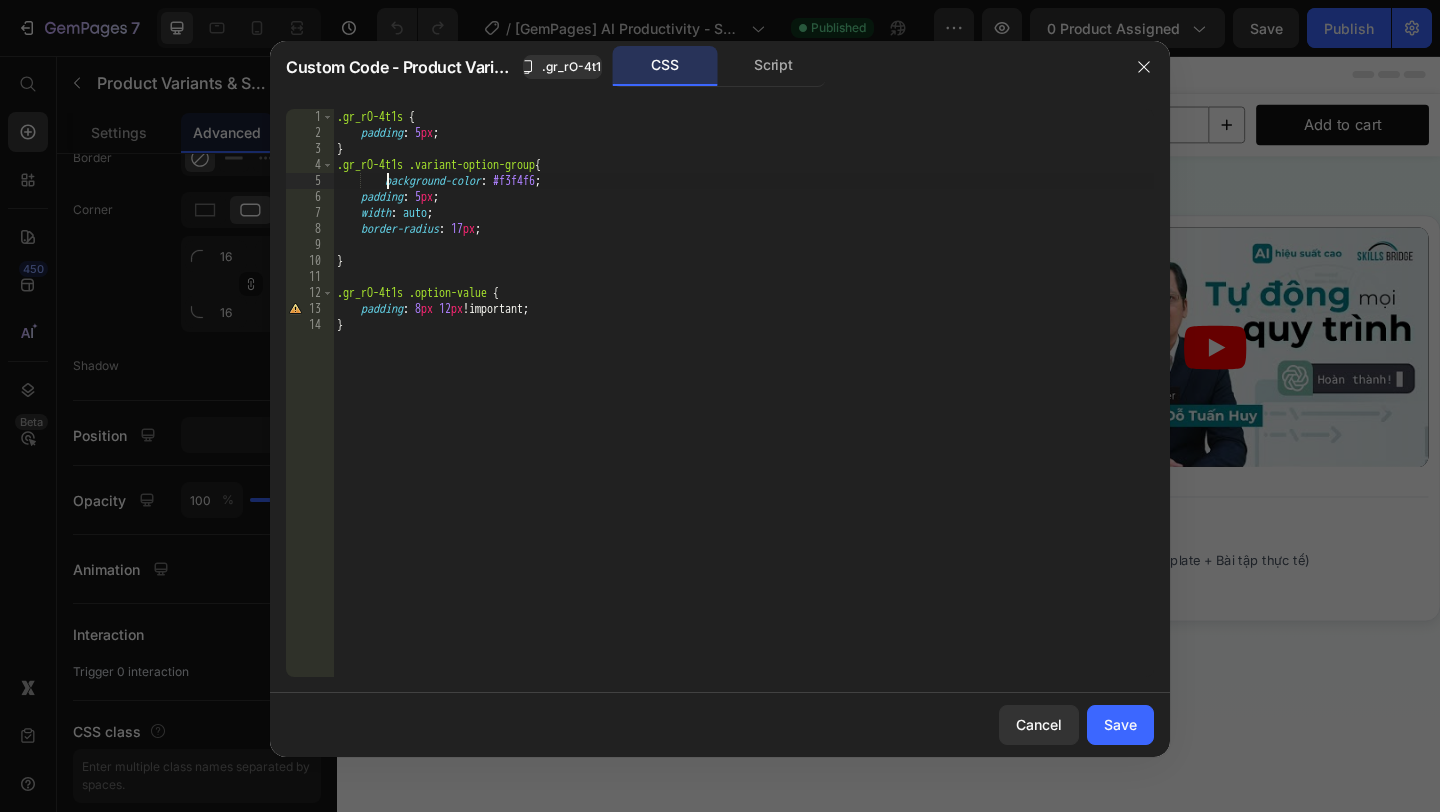 click on ".gr_rO-4t1s   {      padding :   5 px ; } .gr_rO-4t1s   .variant-option-group {           background-color :   #f3f4f6 ;      padding :   5 px ;      width :   auto ;      border-radius :   17 px ; } .gr_rO-4t1s   .option-value   {      padding :   8 px   12 px  !important ; }" at bounding box center [743, 409] 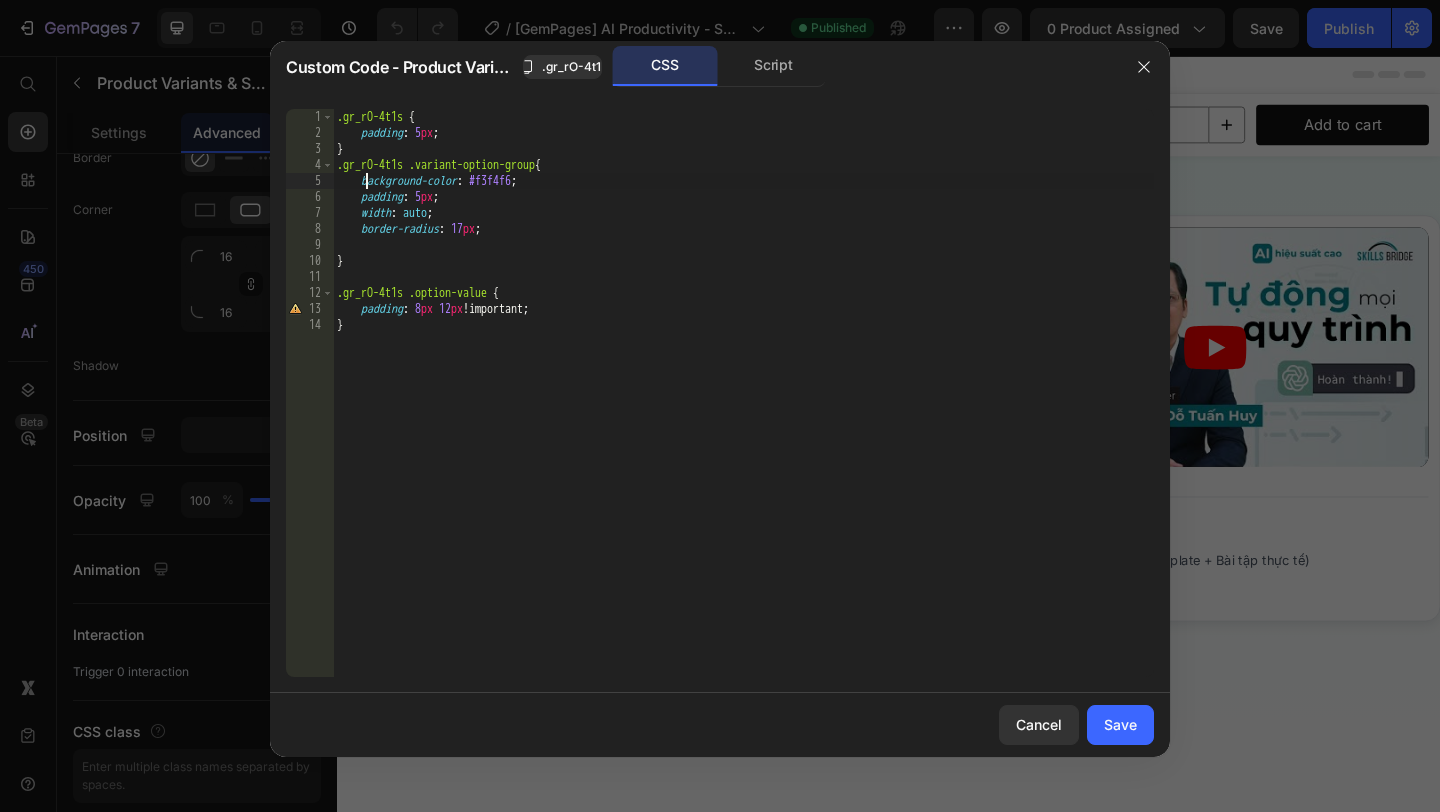 scroll, scrollTop: 0, scrollLeft: 2, axis: horizontal 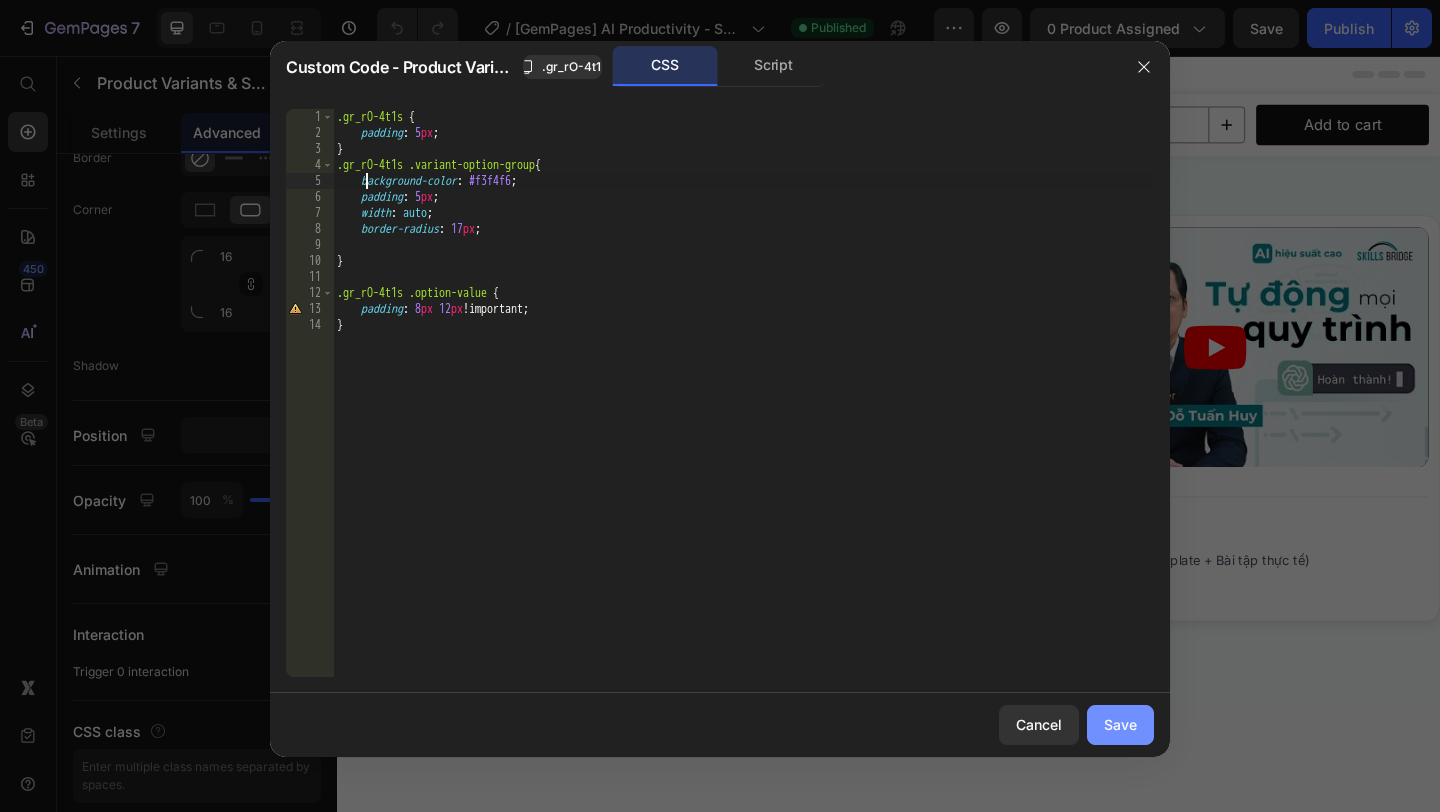 type on "background-color: #f3f4f6;" 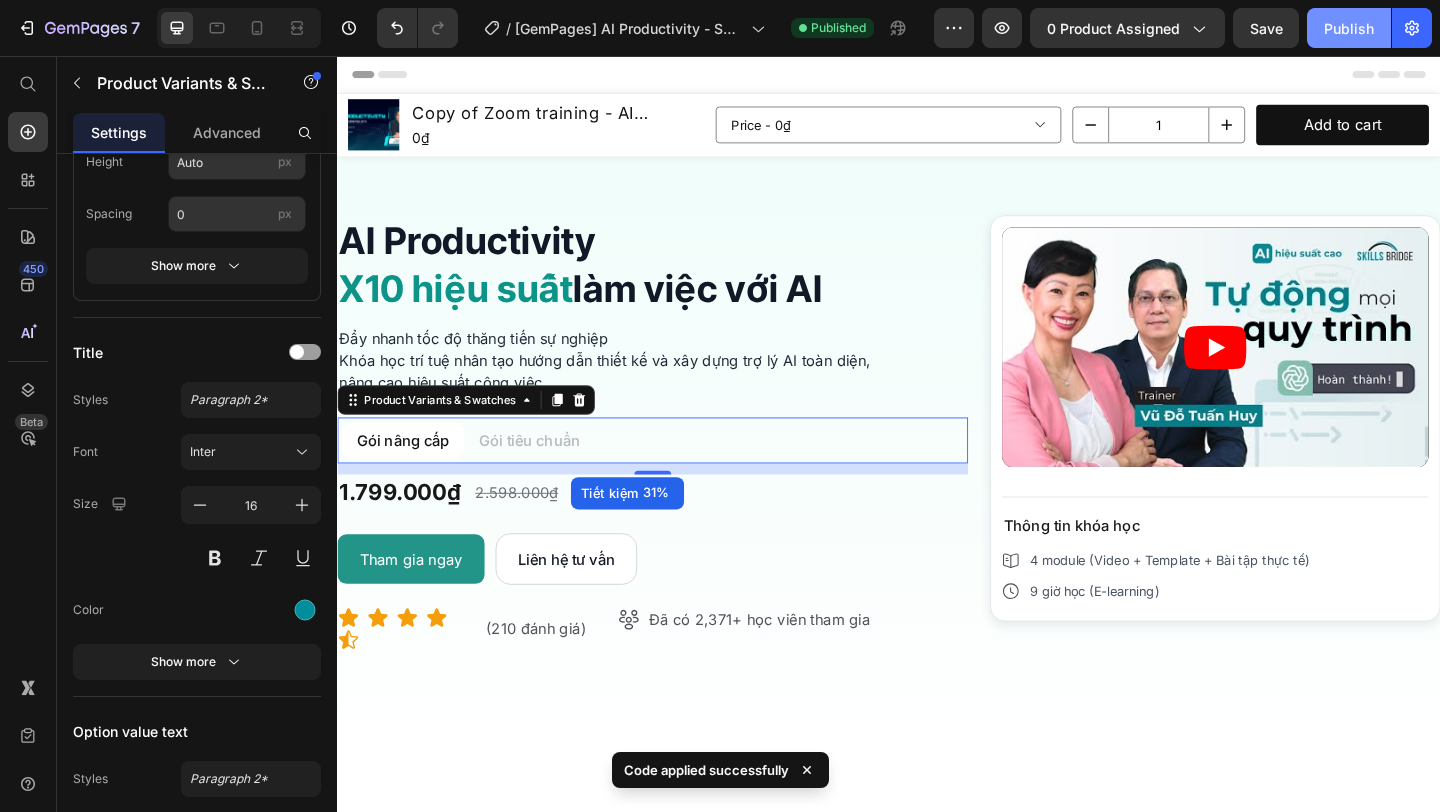 click on "Publish" 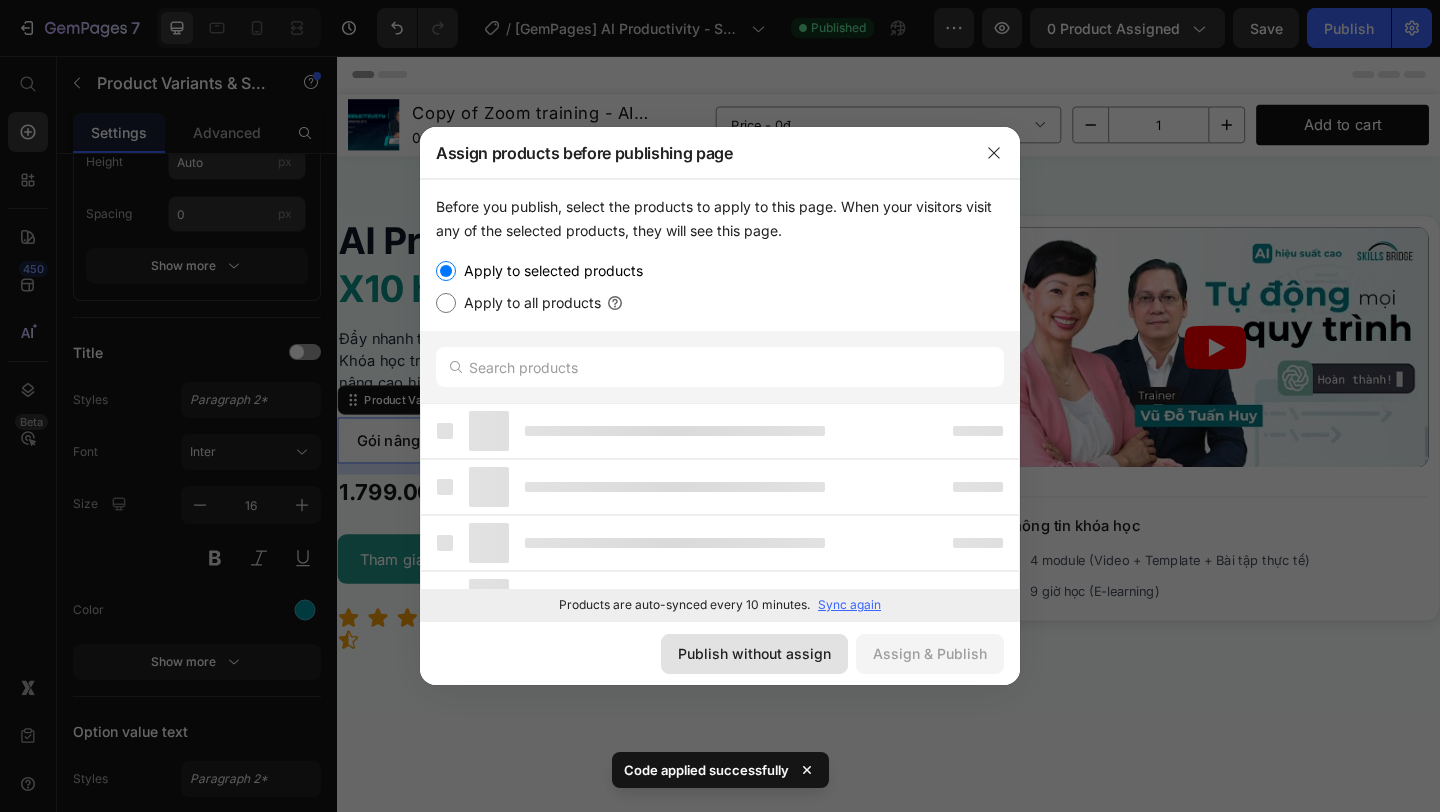 click on "Publish without assign" at bounding box center (754, 653) 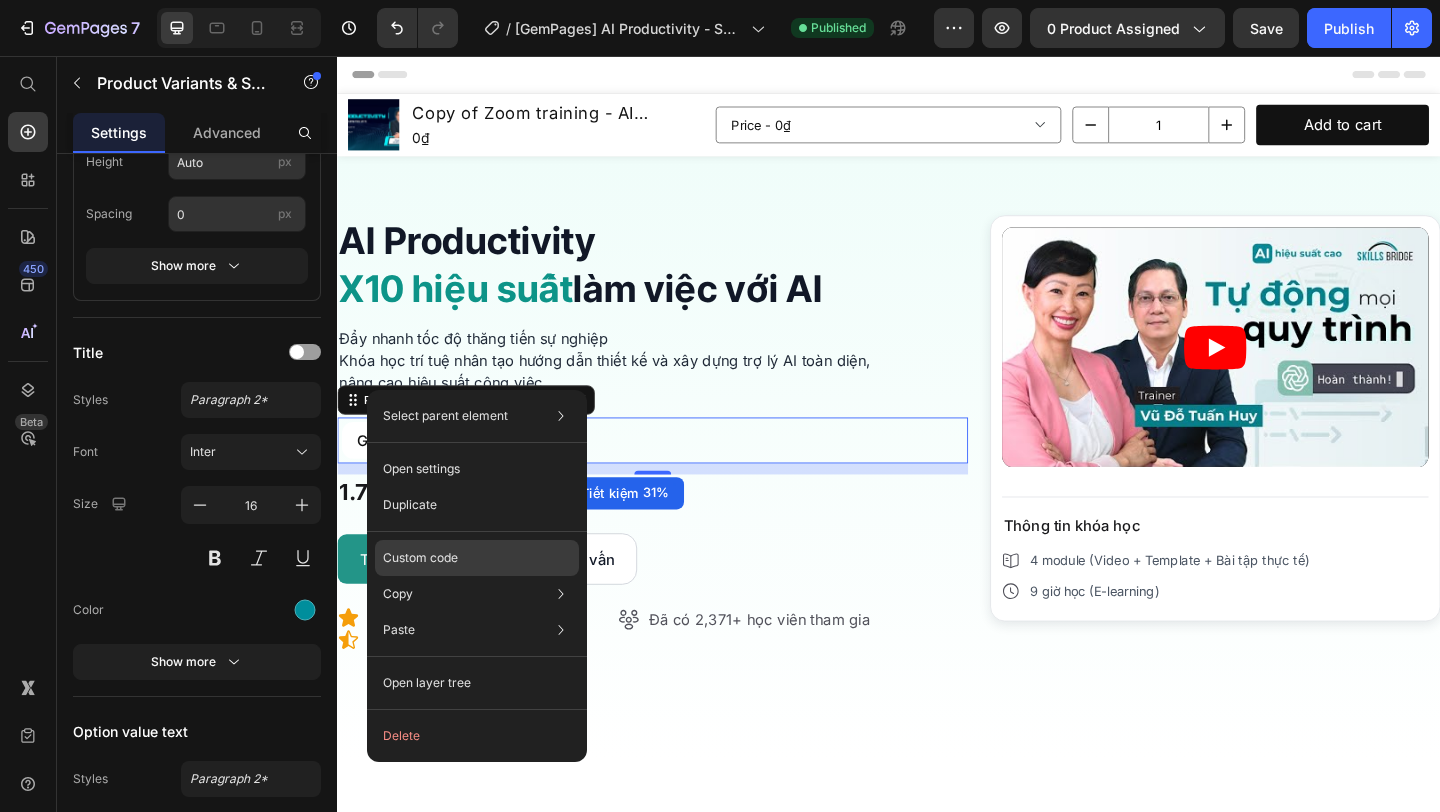 click on "Custom code" at bounding box center (420, 558) 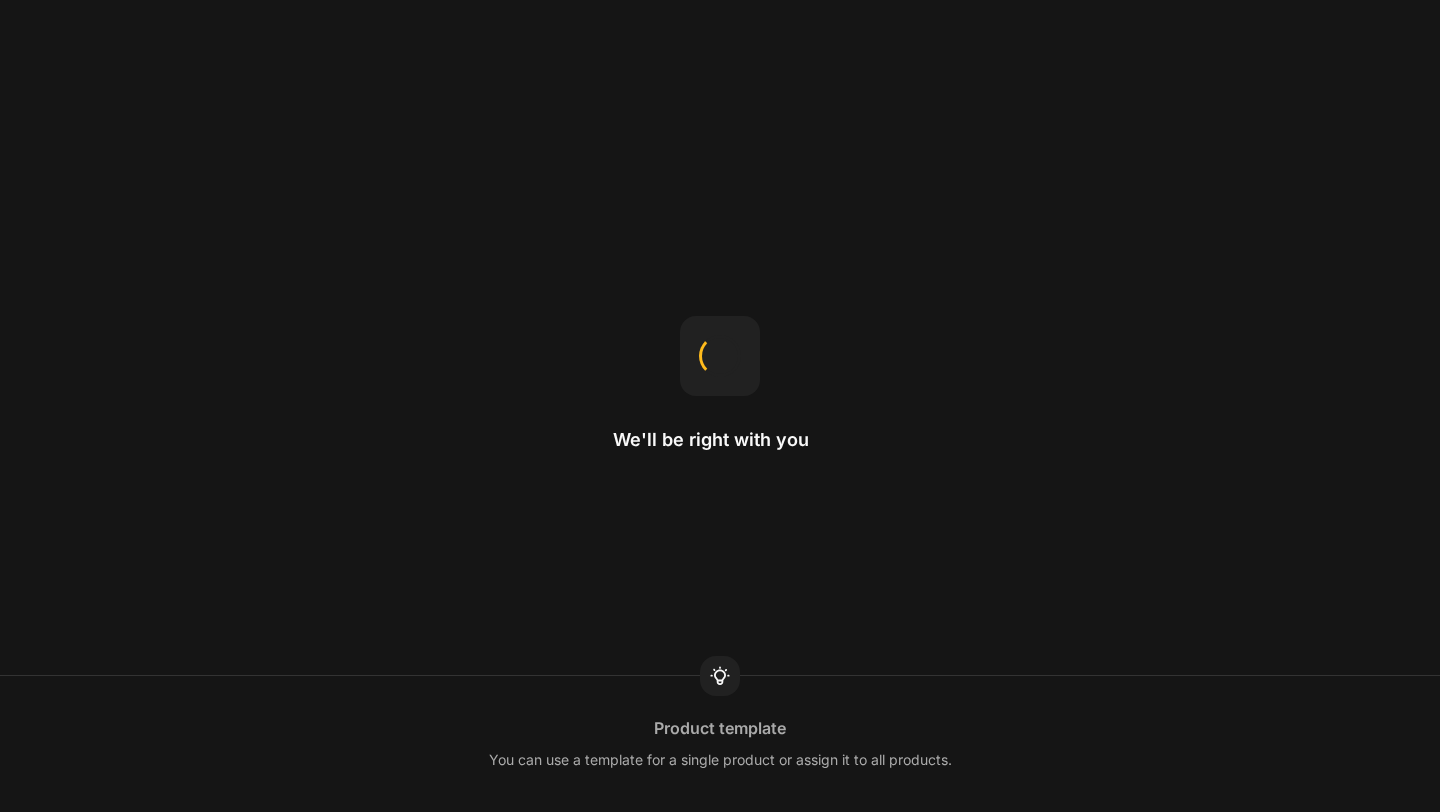 scroll, scrollTop: 0, scrollLeft: 0, axis: both 